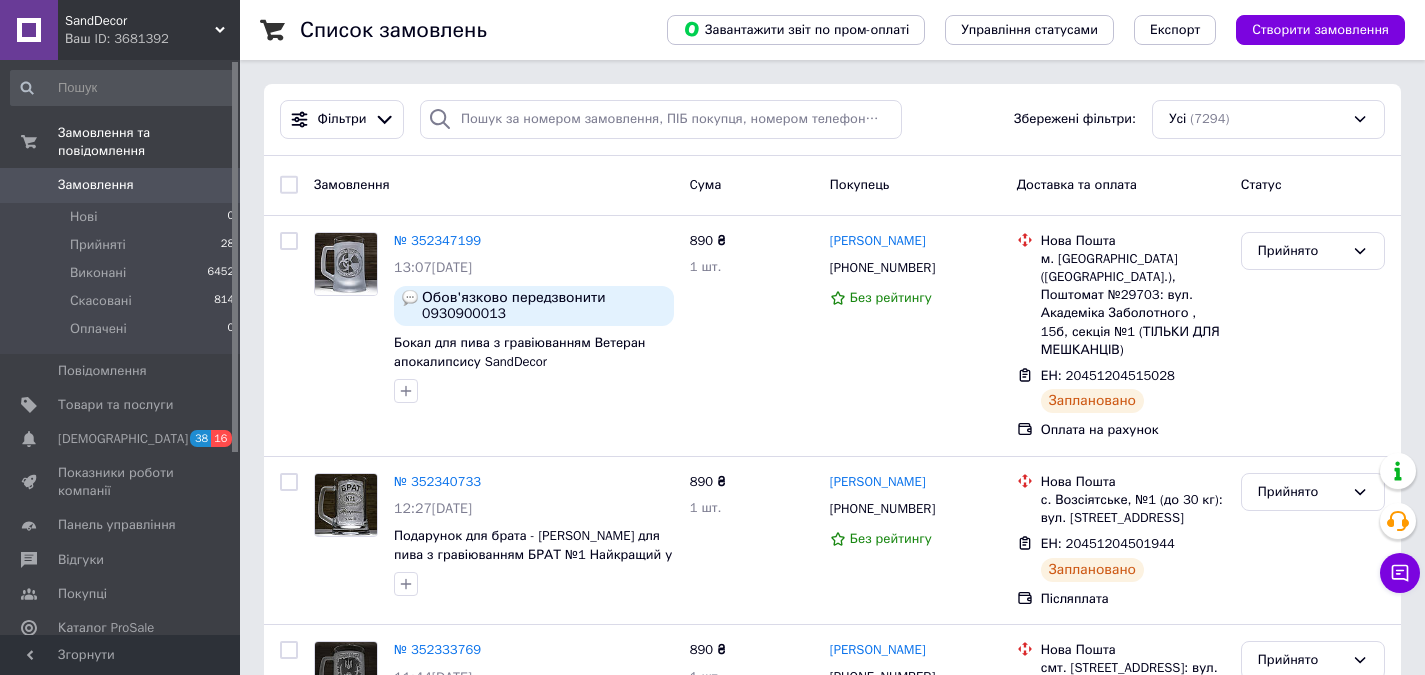 scroll, scrollTop: 0, scrollLeft: 0, axis: both 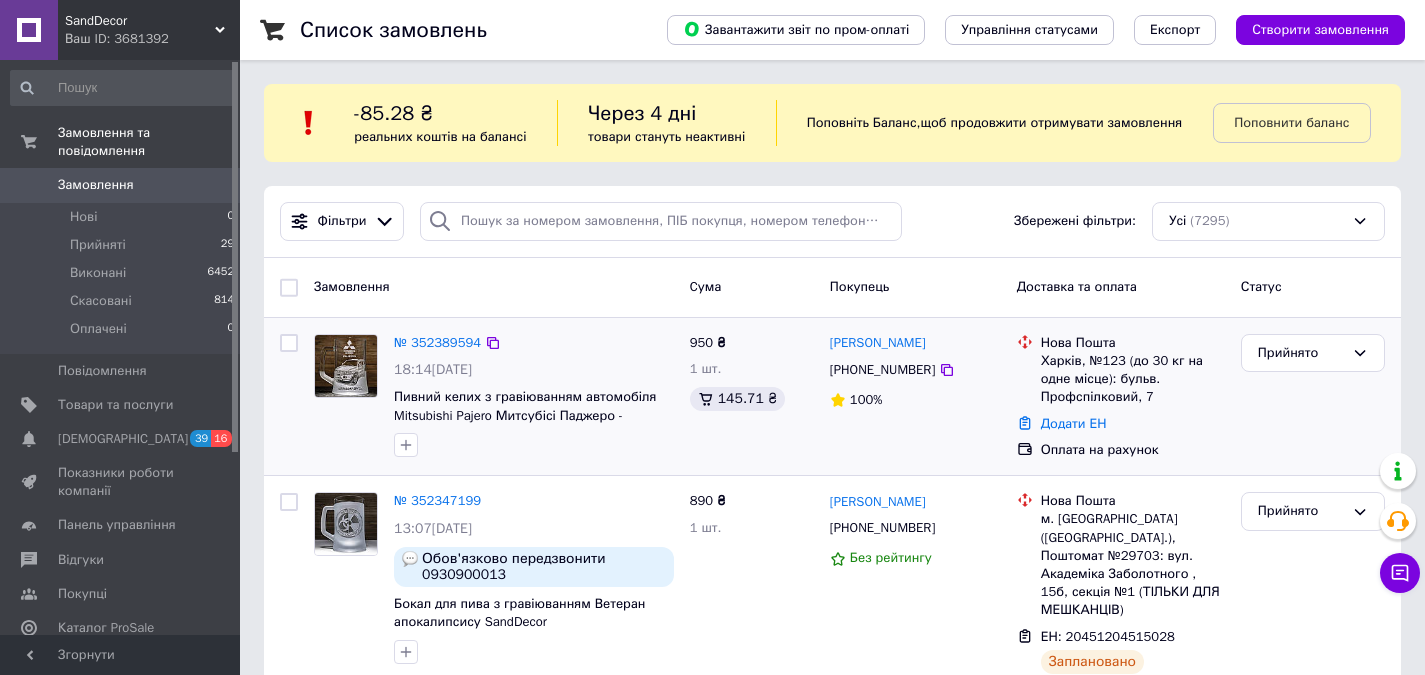 drag, startPoint x: 957, startPoint y: 359, endPoint x: 827, endPoint y: 363, distance: 130.06152 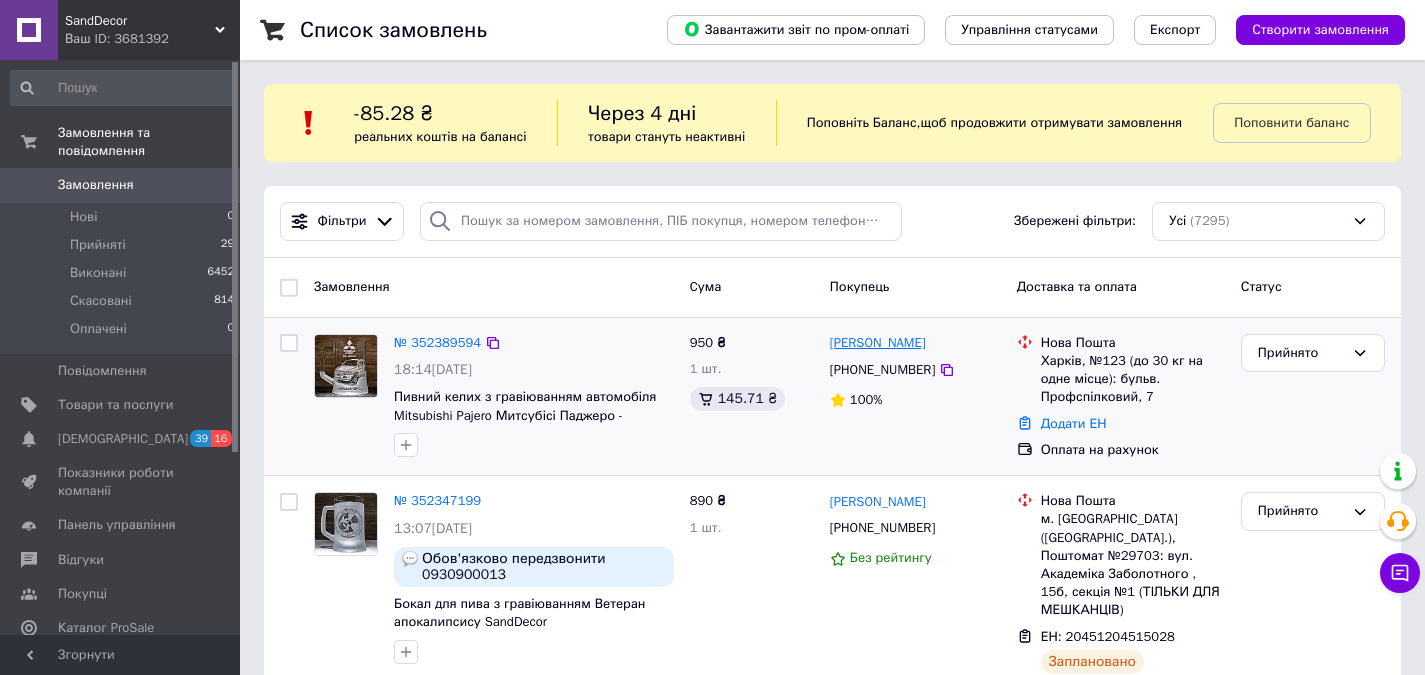 copy on "Александр Черванев" 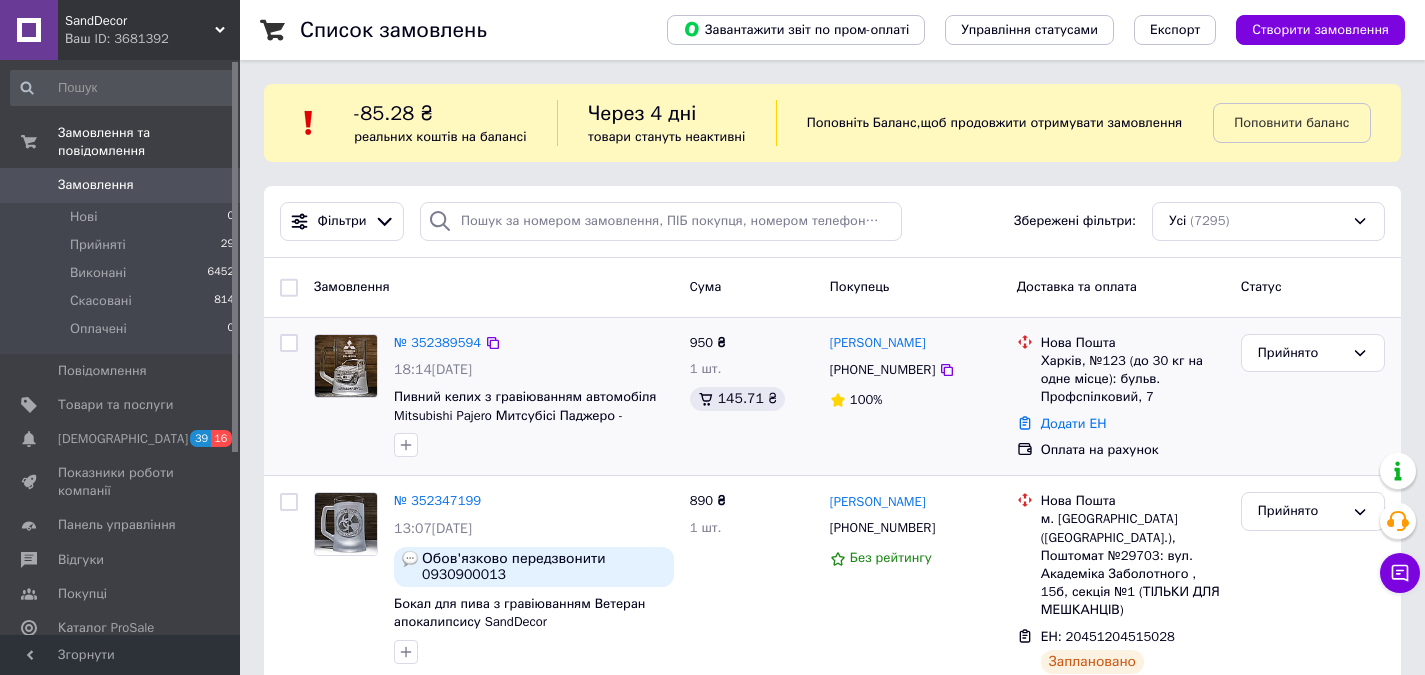 click on "Прийнято" at bounding box center (1313, 397) 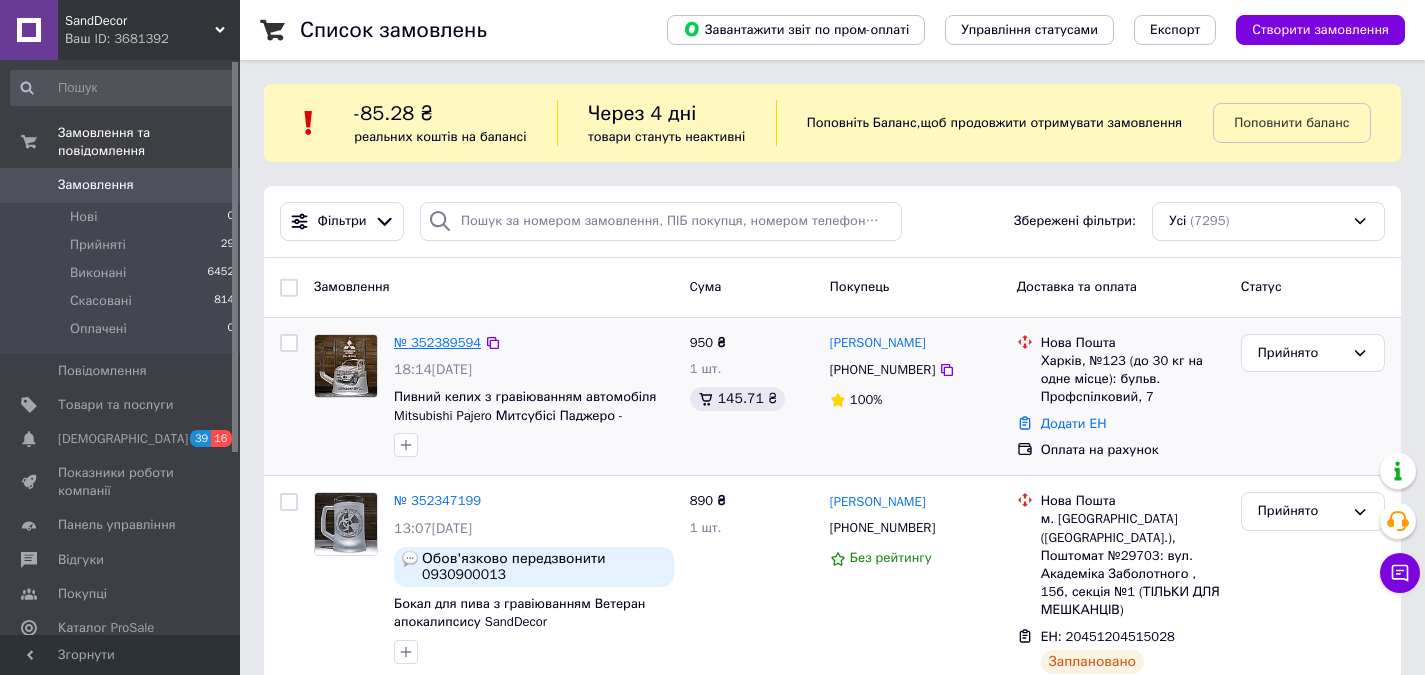 click on "№ 352389594" at bounding box center (437, 342) 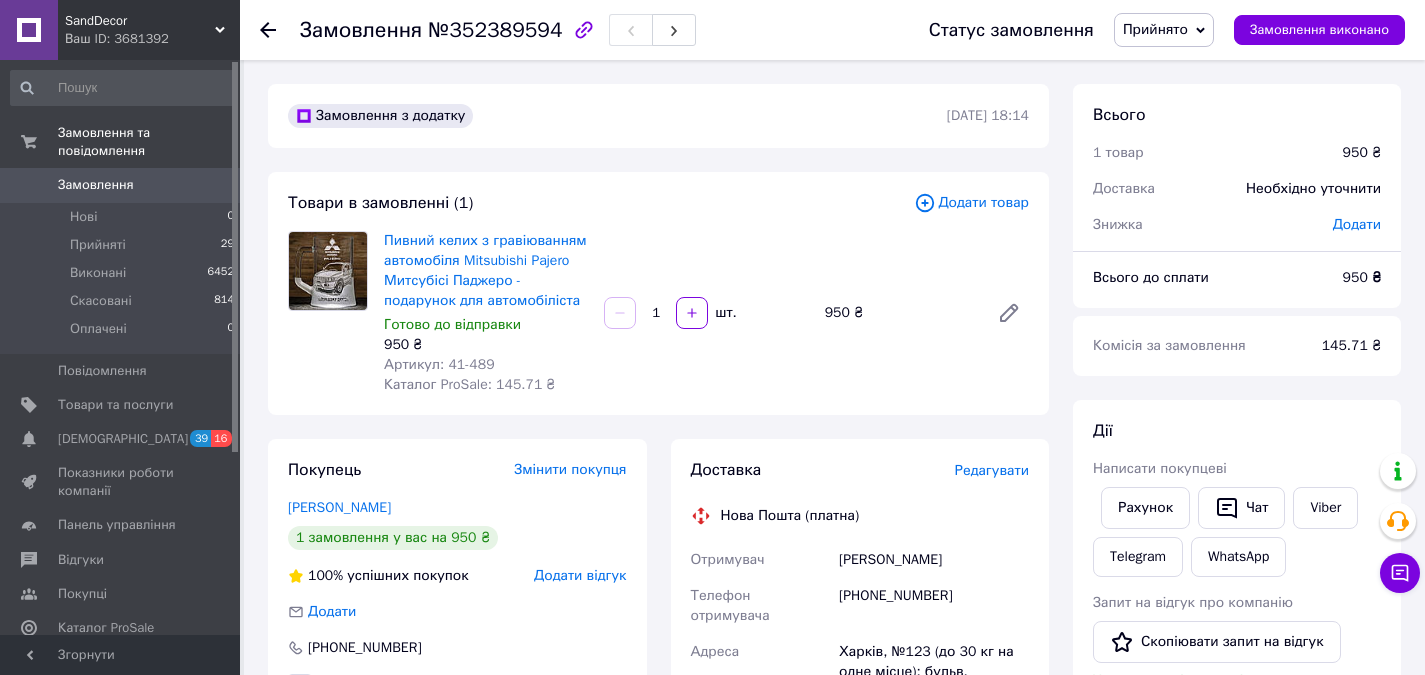 click on "Редагувати" at bounding box center [992, 470] 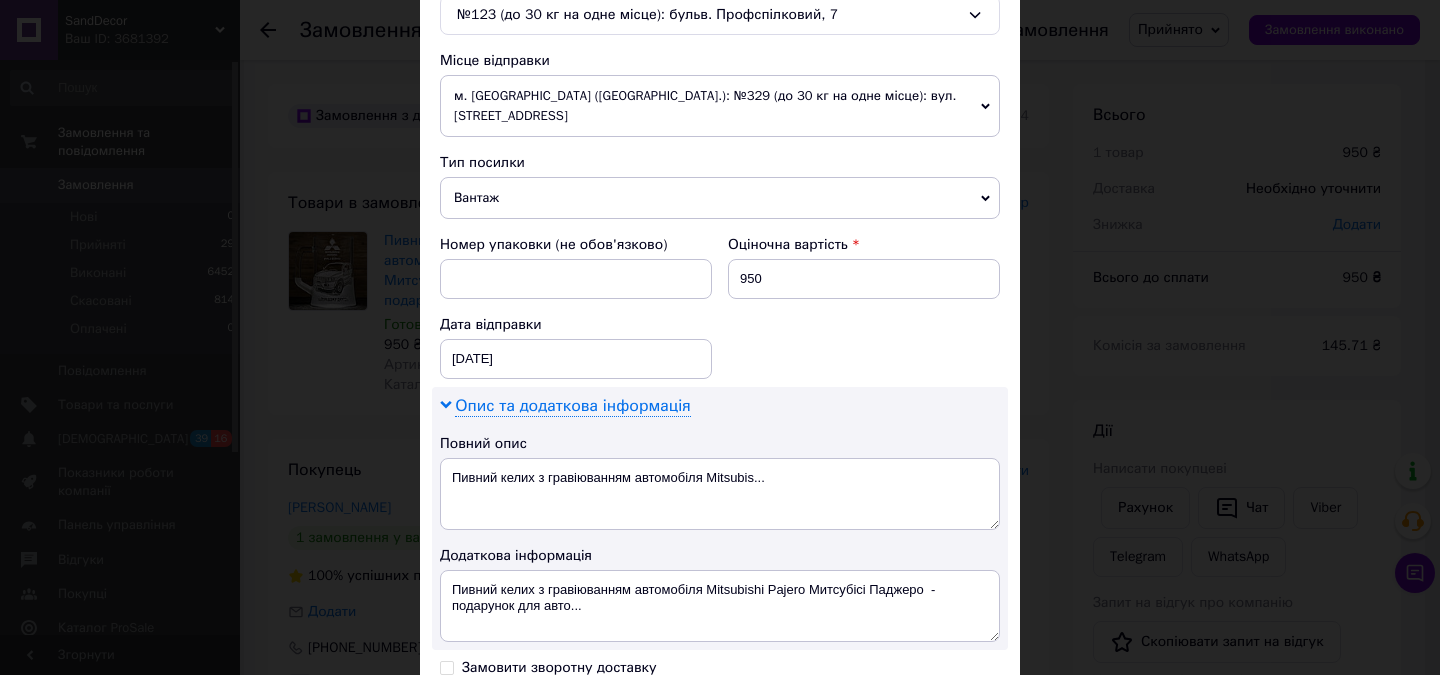 scroll, scrollTop: 700, scrollLeft: 0, axis: vertical 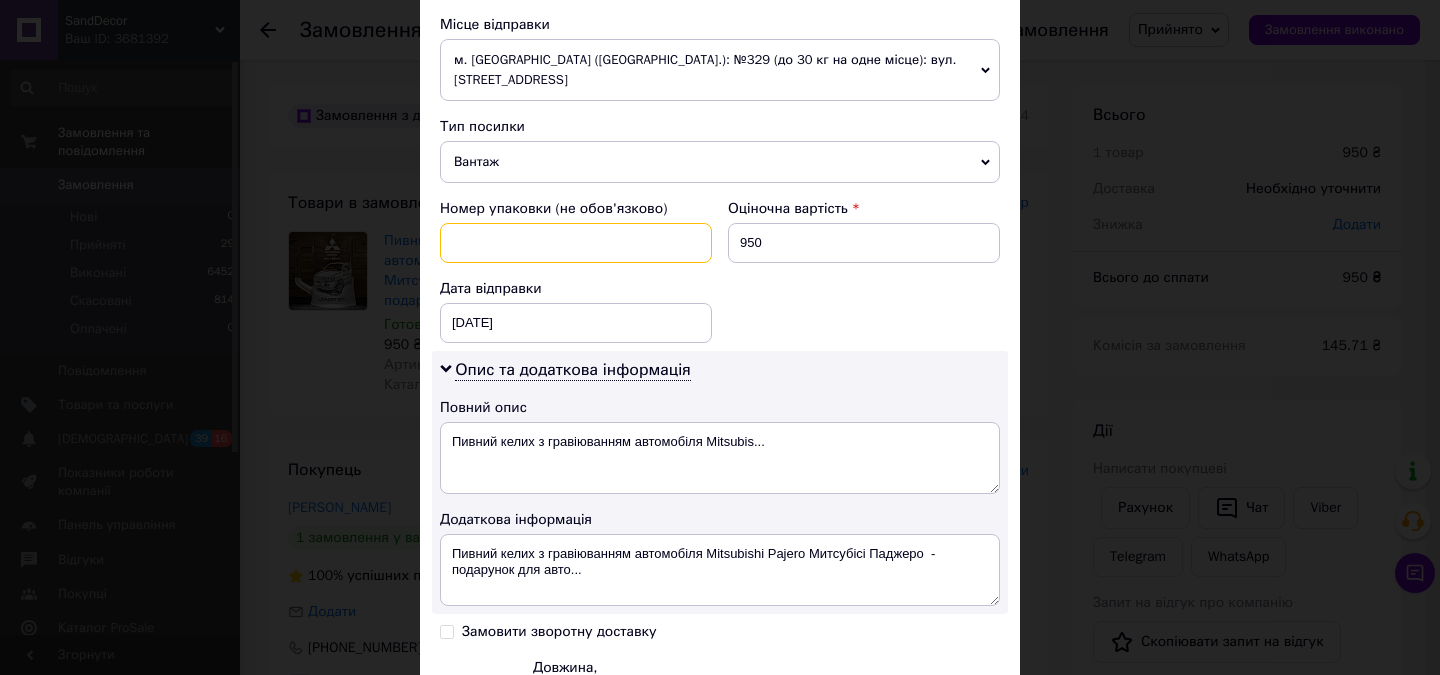 click at bounding box center (576, 243) 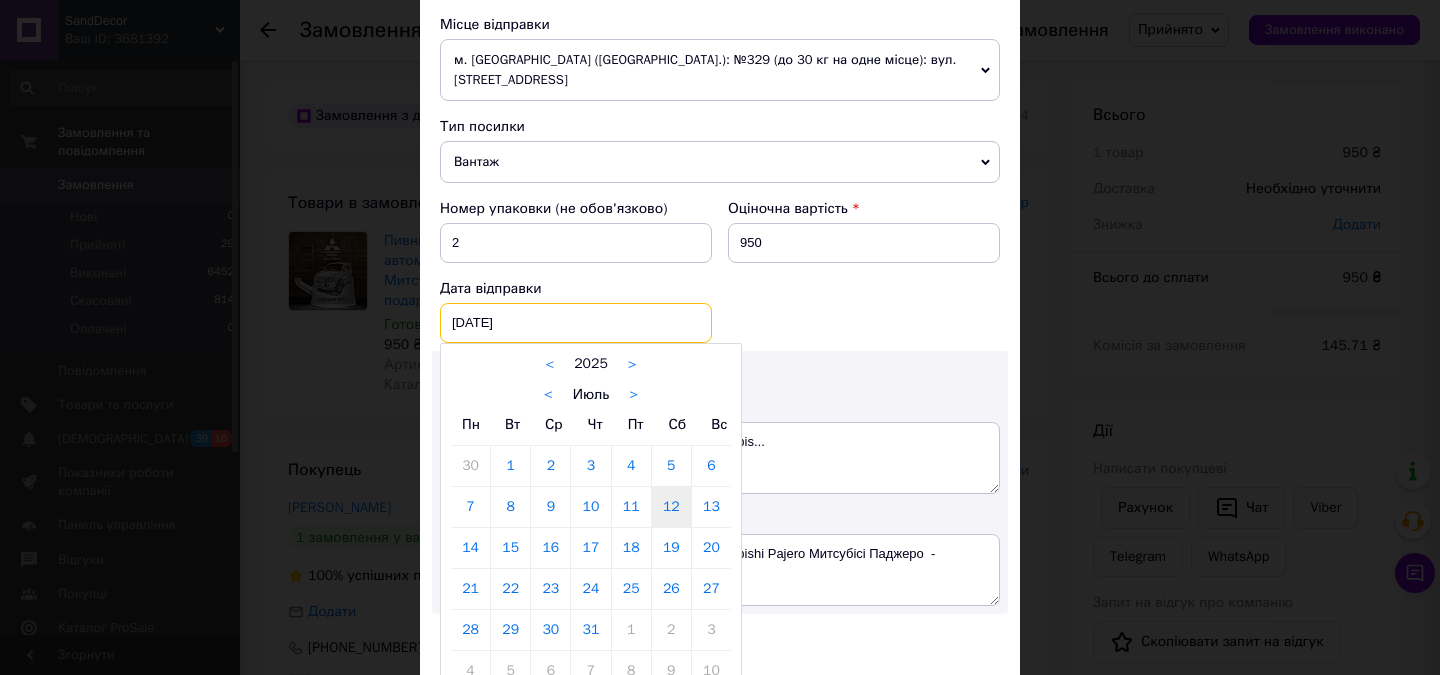 click on "12.07.2025 < 2025 > < Июль > Пн Вт Ср Чт Пт Сб Вс 30 1 2 3 4 5 6 7 8 9 10 11 12 13 14 15 16 17 18 19 20 21 22 23 24 25 26 27 28 29 30 31 1 2 3 4 5 6 7 8 9 10" at bounding box center (576, 323) 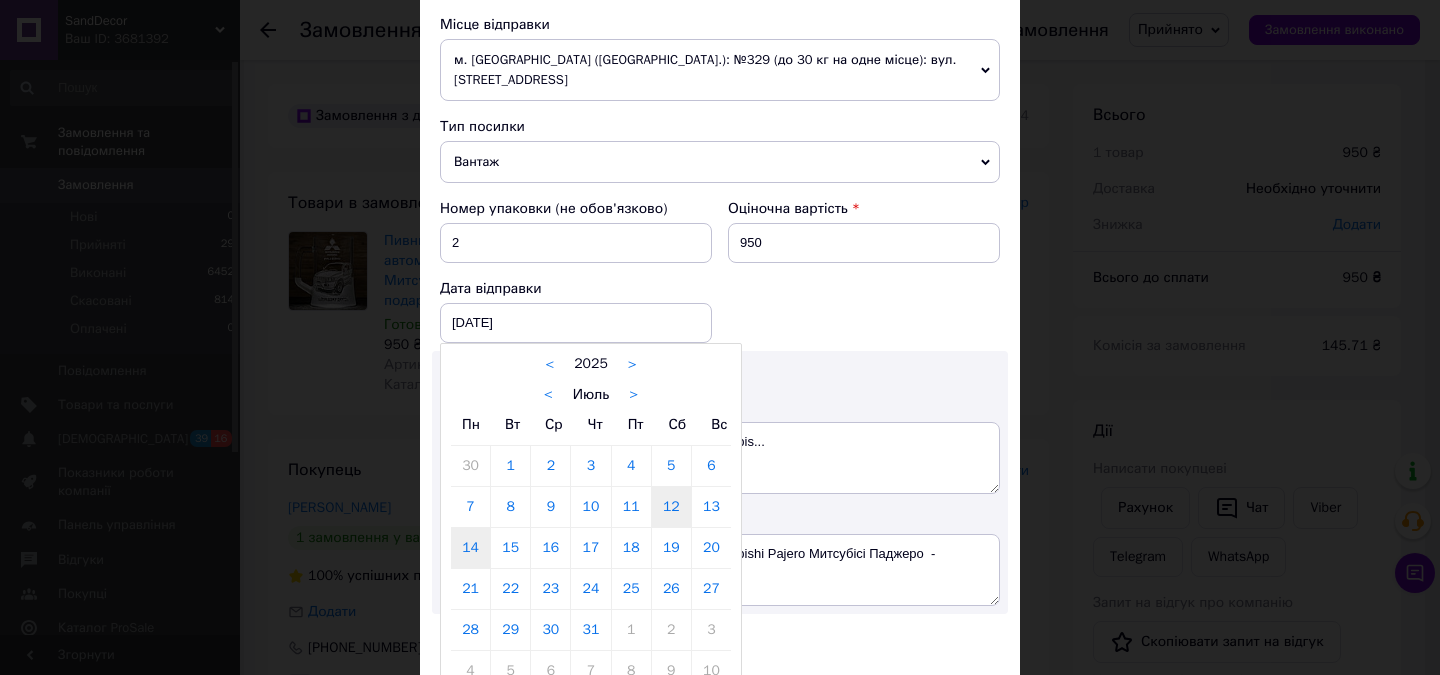 click on "14" at bounding box center [470, 548] 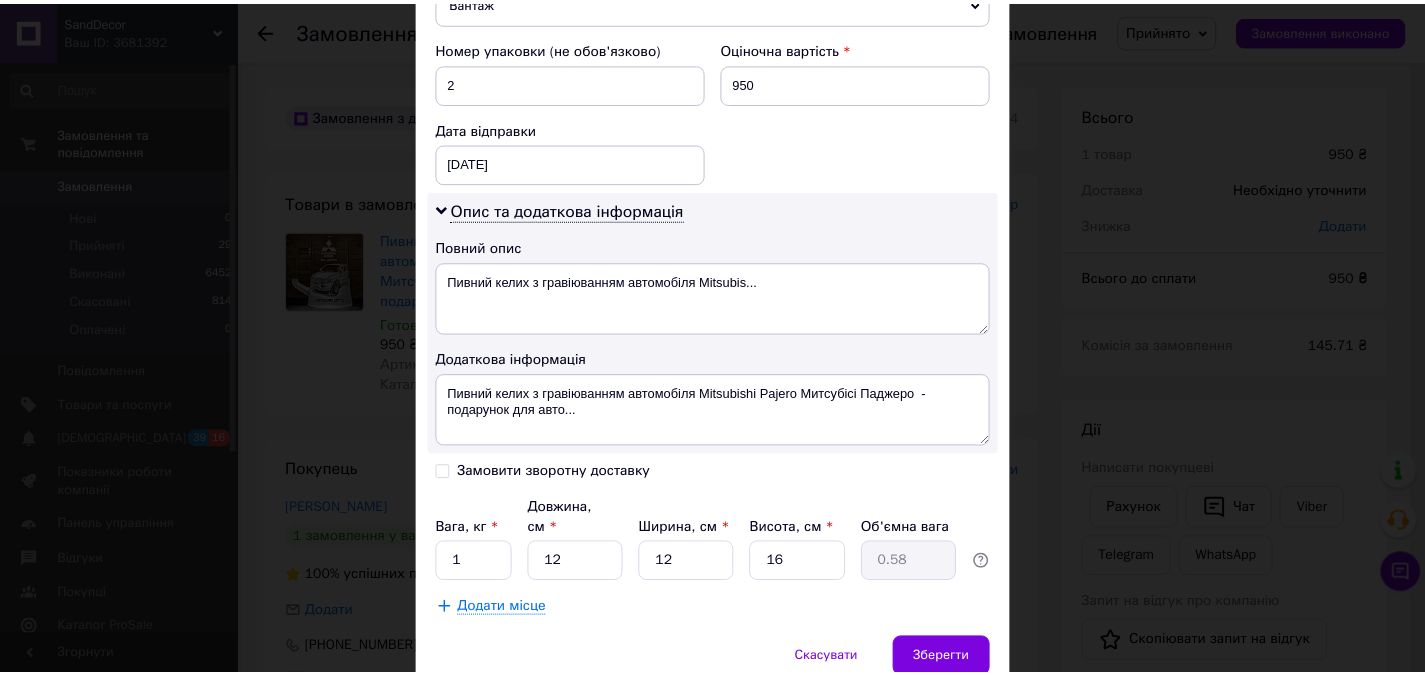 scroll, scrollTop: 913, scrollLeft: 0, axis: vertical 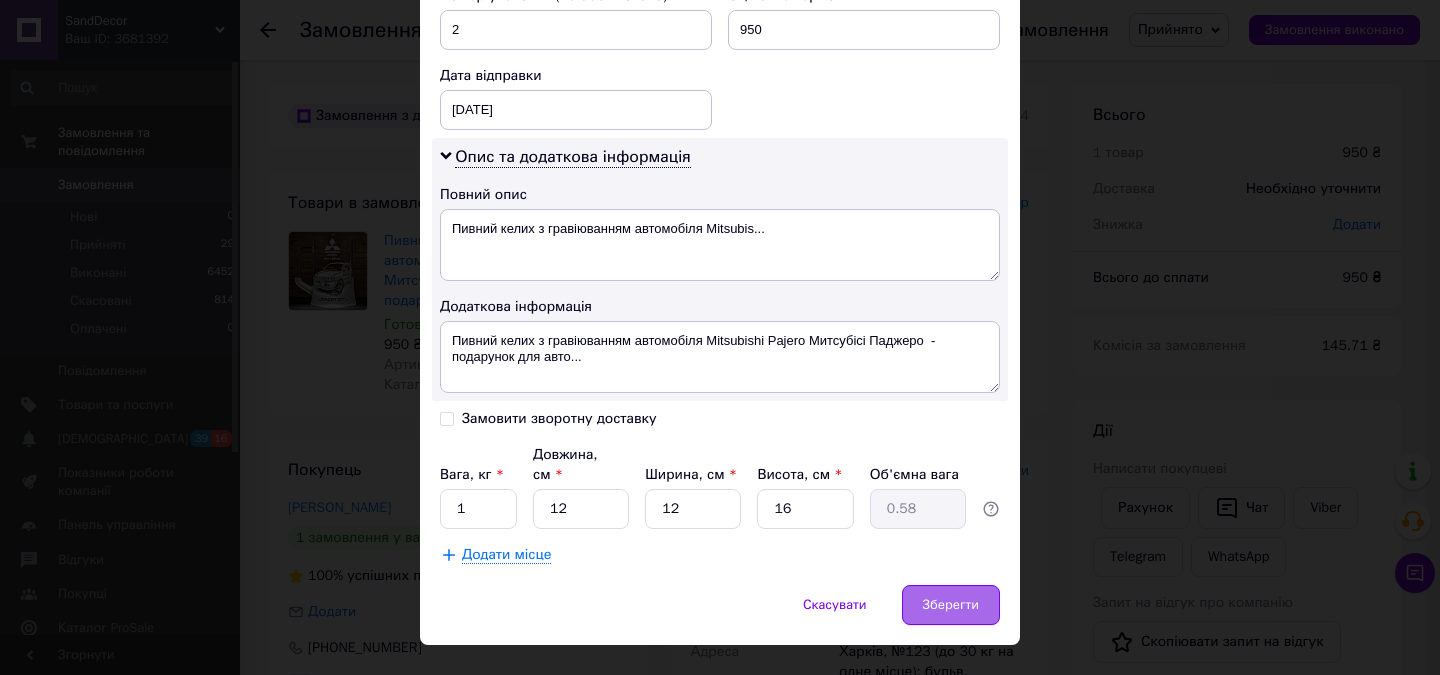 click on "Зберегти" at bounding box center (951, 605) 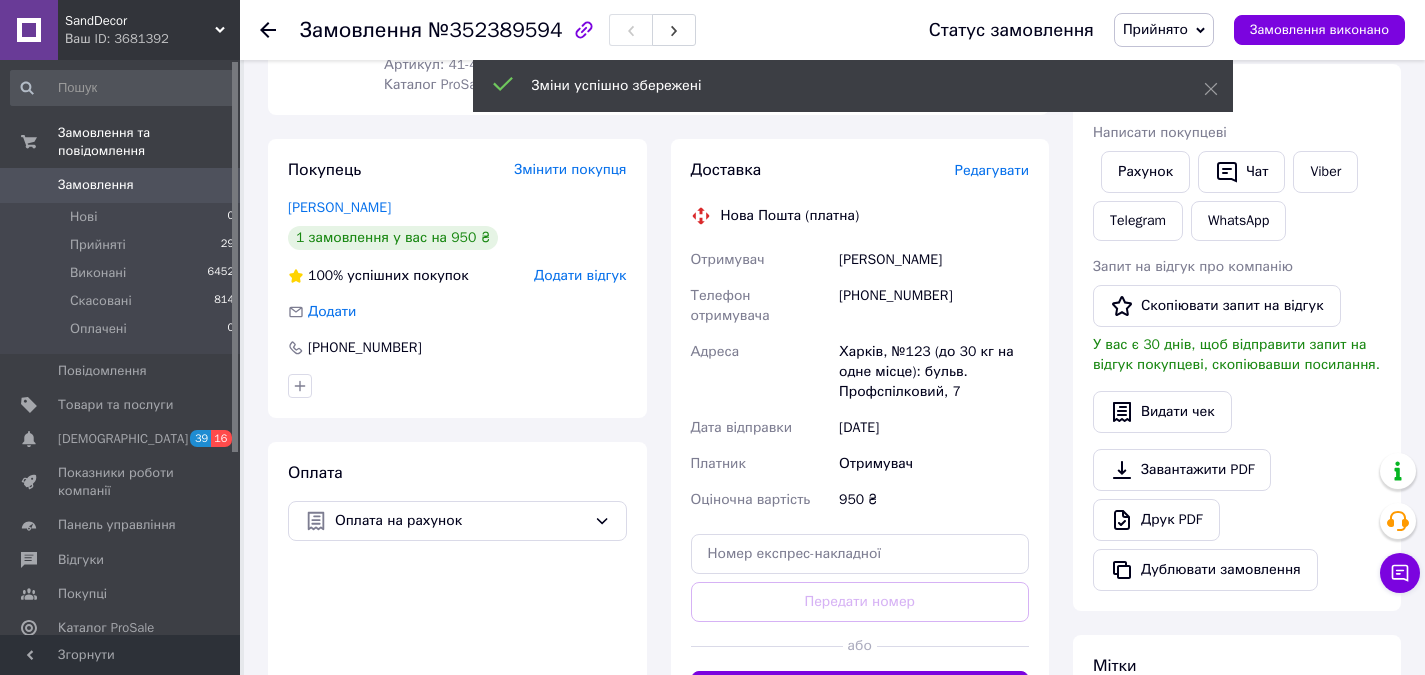scroll, scrollTop: 400, scrollLeft: 0, axis: vertical 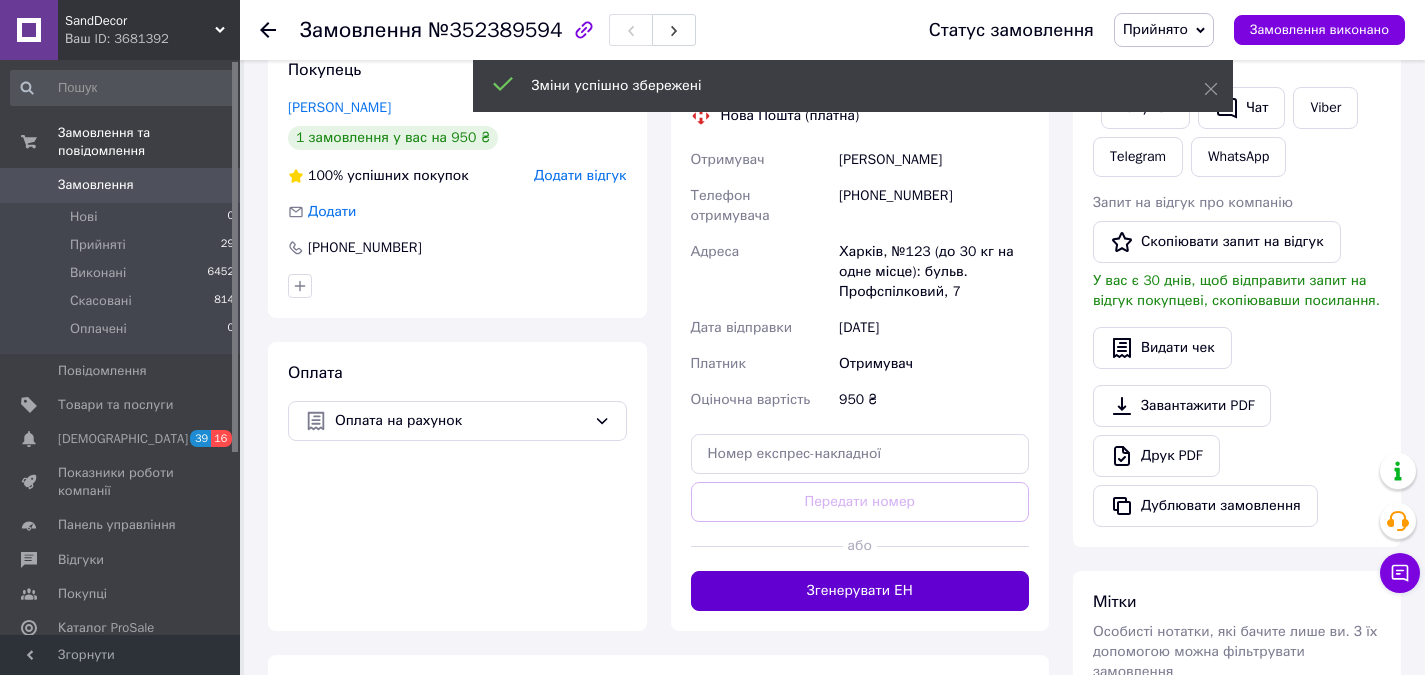 click on "Згенерувати ЕН" at bounding box center (860, 591) 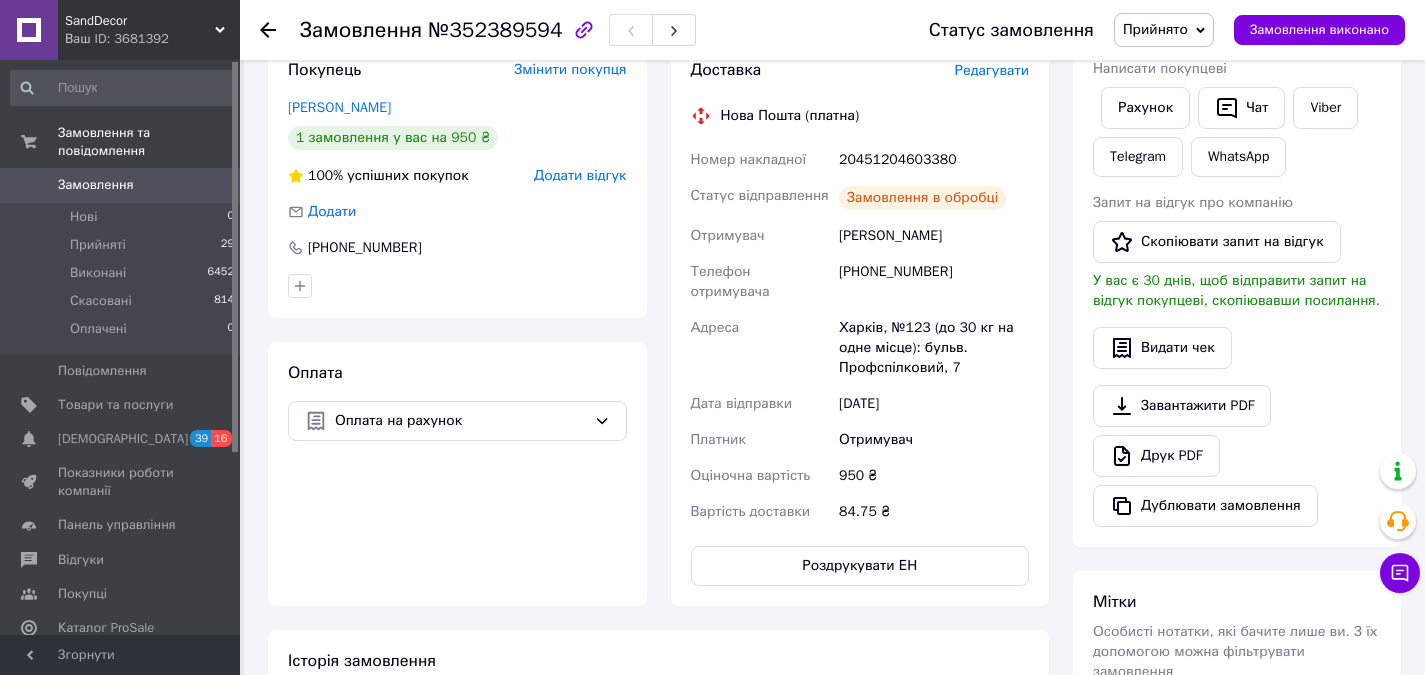click on "20451204603380" at bounding box center [934, 160] 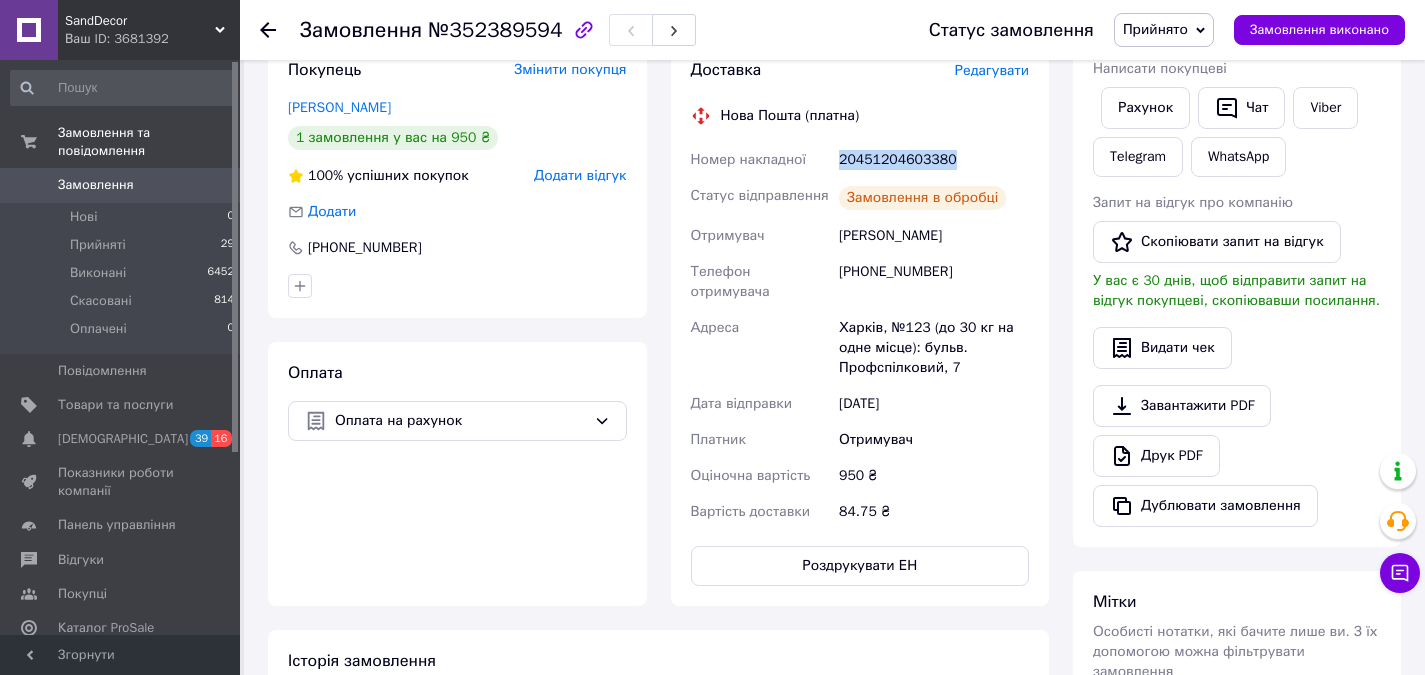 click on "20451204603380" at bounding box center [934, 160] 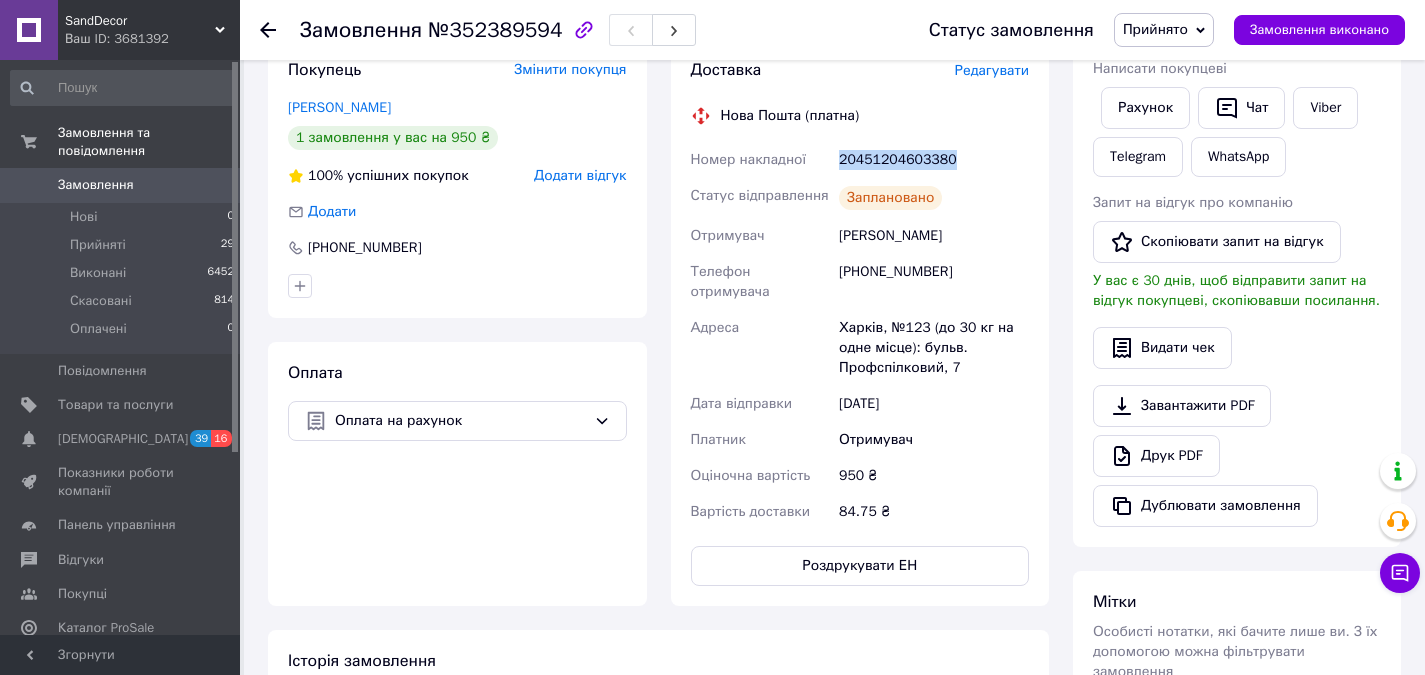 copy on "20451204603380" 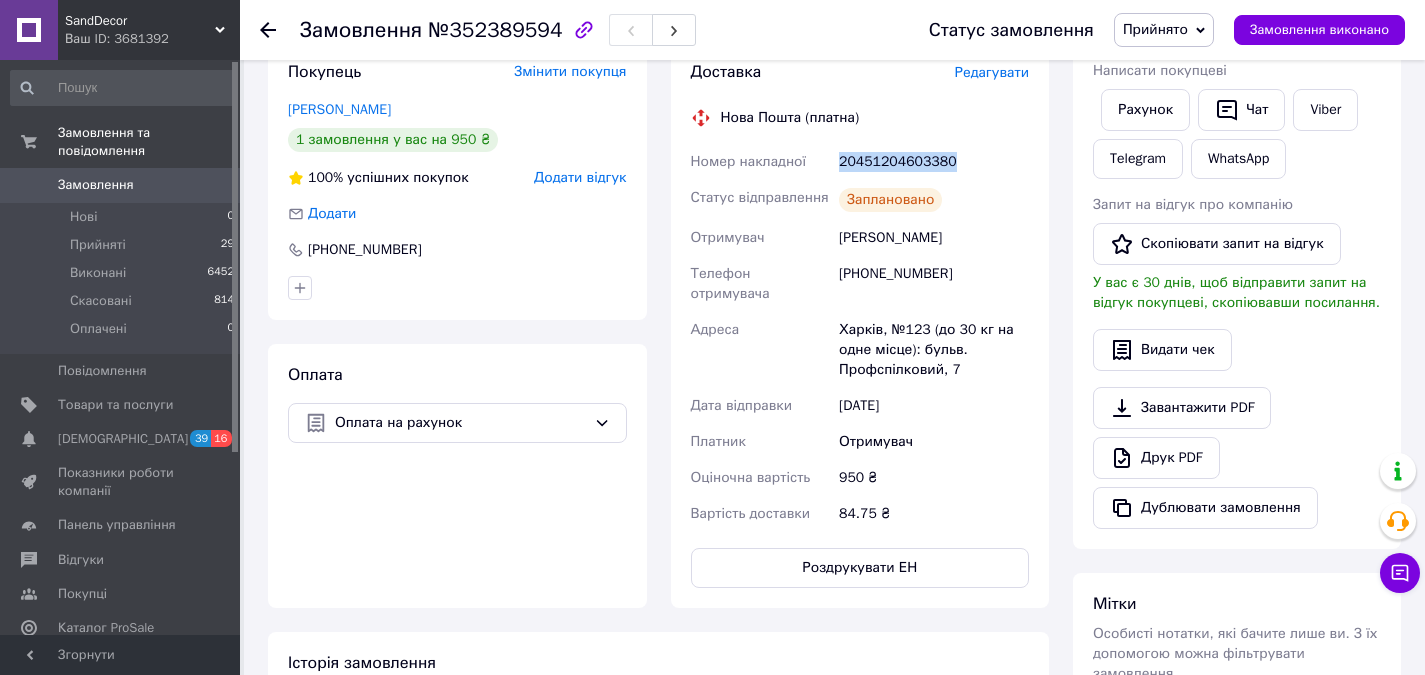 scroll, scrollTop: 400, scrollLeft: 0, axis: vertical 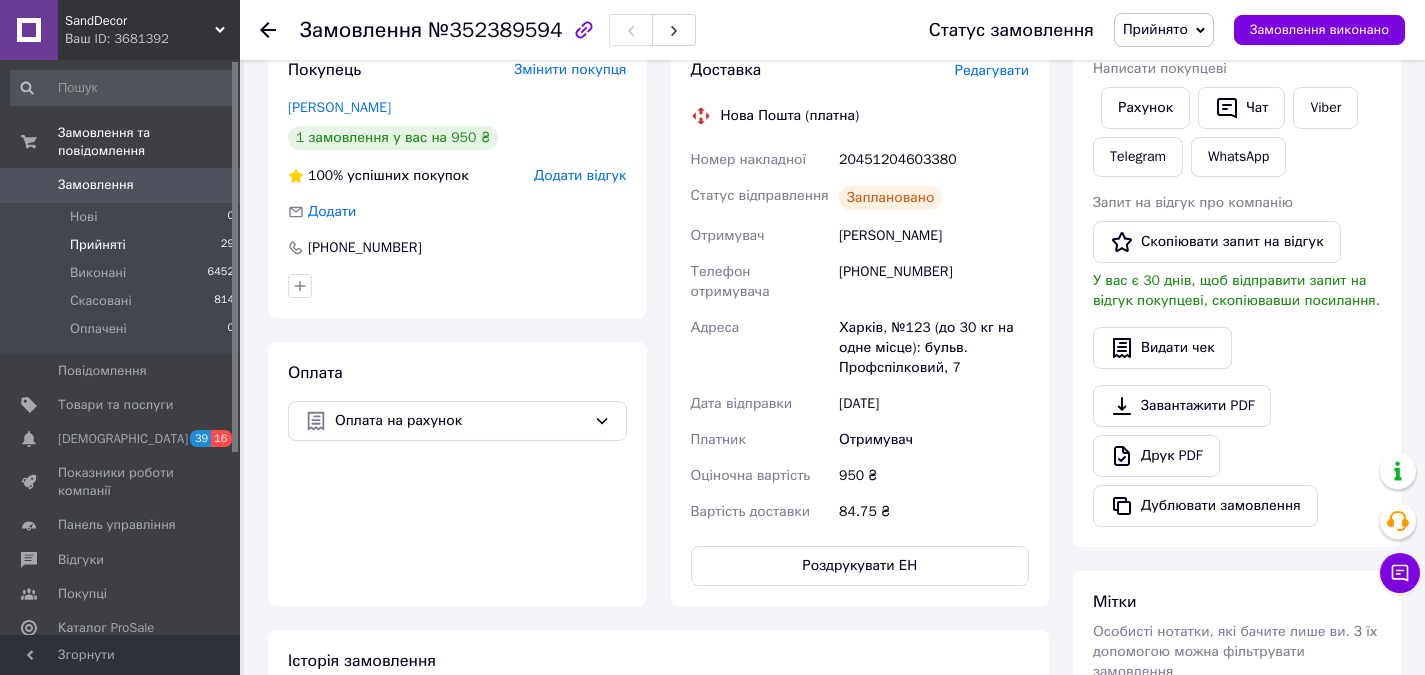 click on "Прийняті" at bounding box center (98, 245) 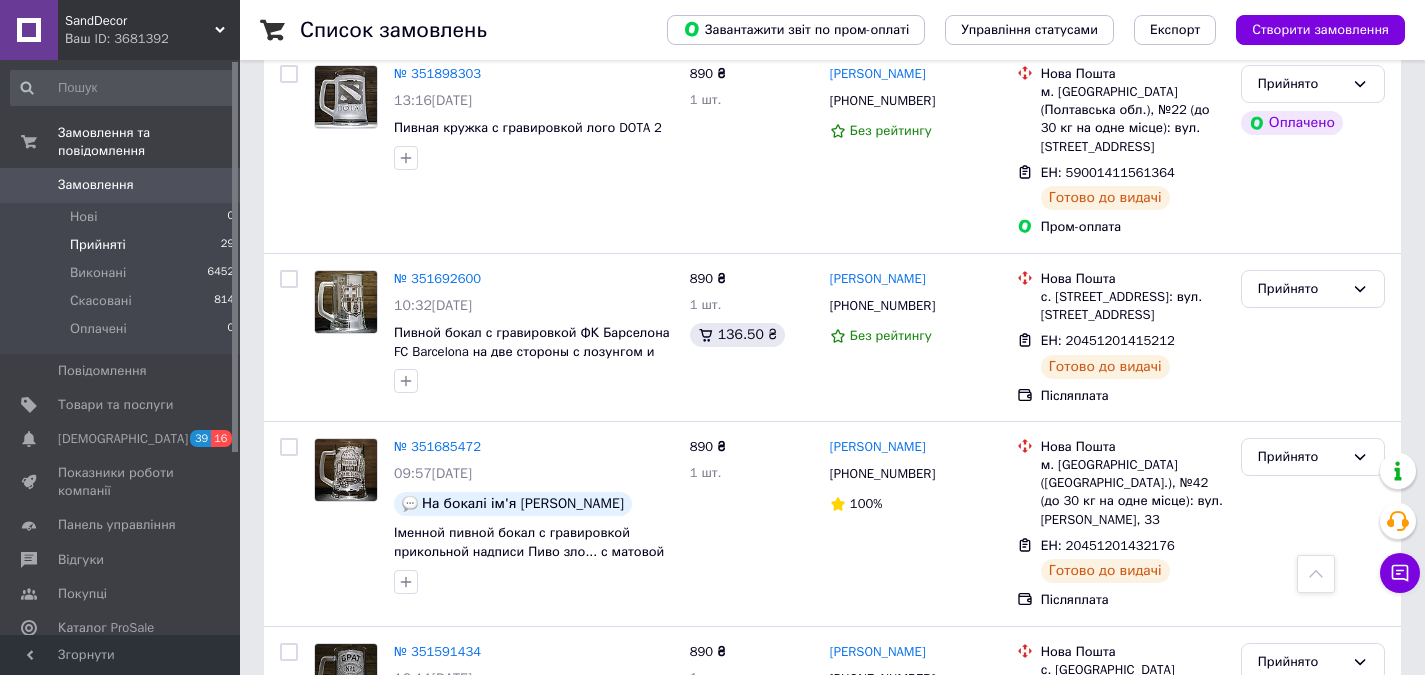 scroll, scrollTop: 5277, scrollLeft: 0, axis: vertical 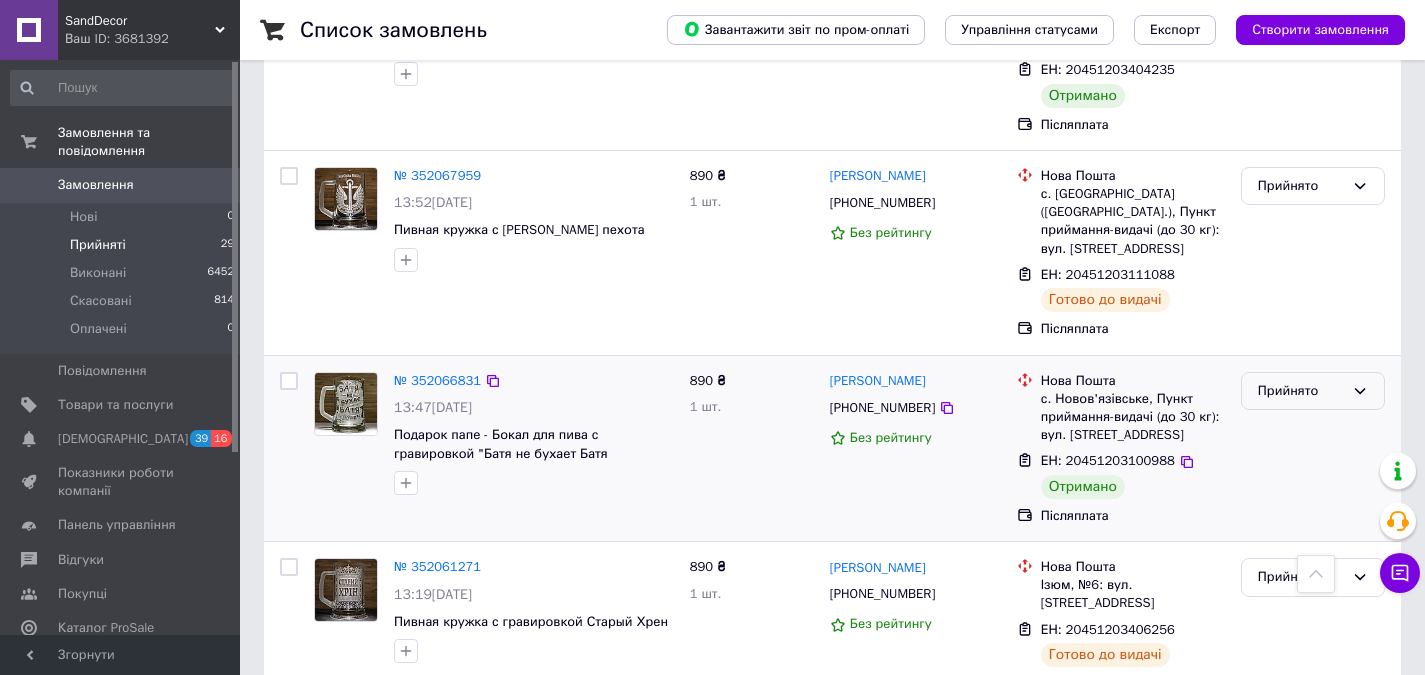click 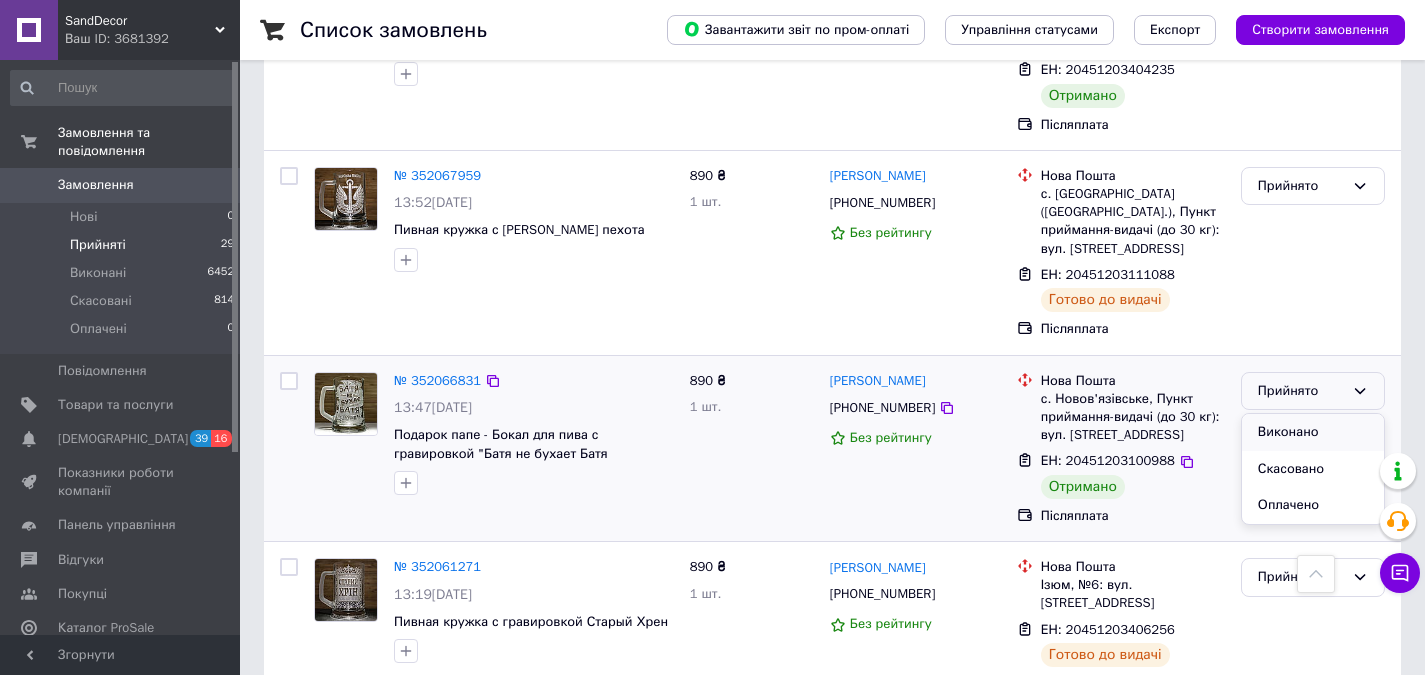 click on "Виконано" at bounding box center [1313, 432] 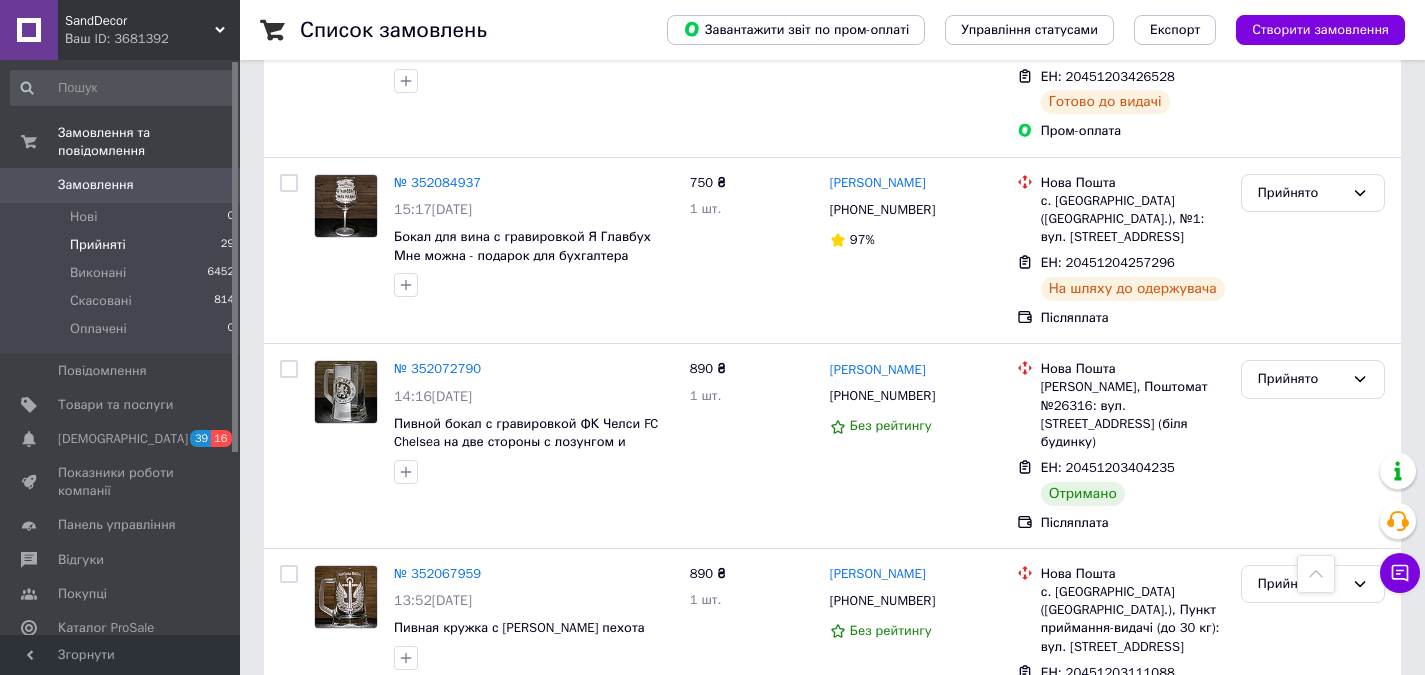 scroll, scrollTop: 3077, scrollLeft: 0, axis: vertical 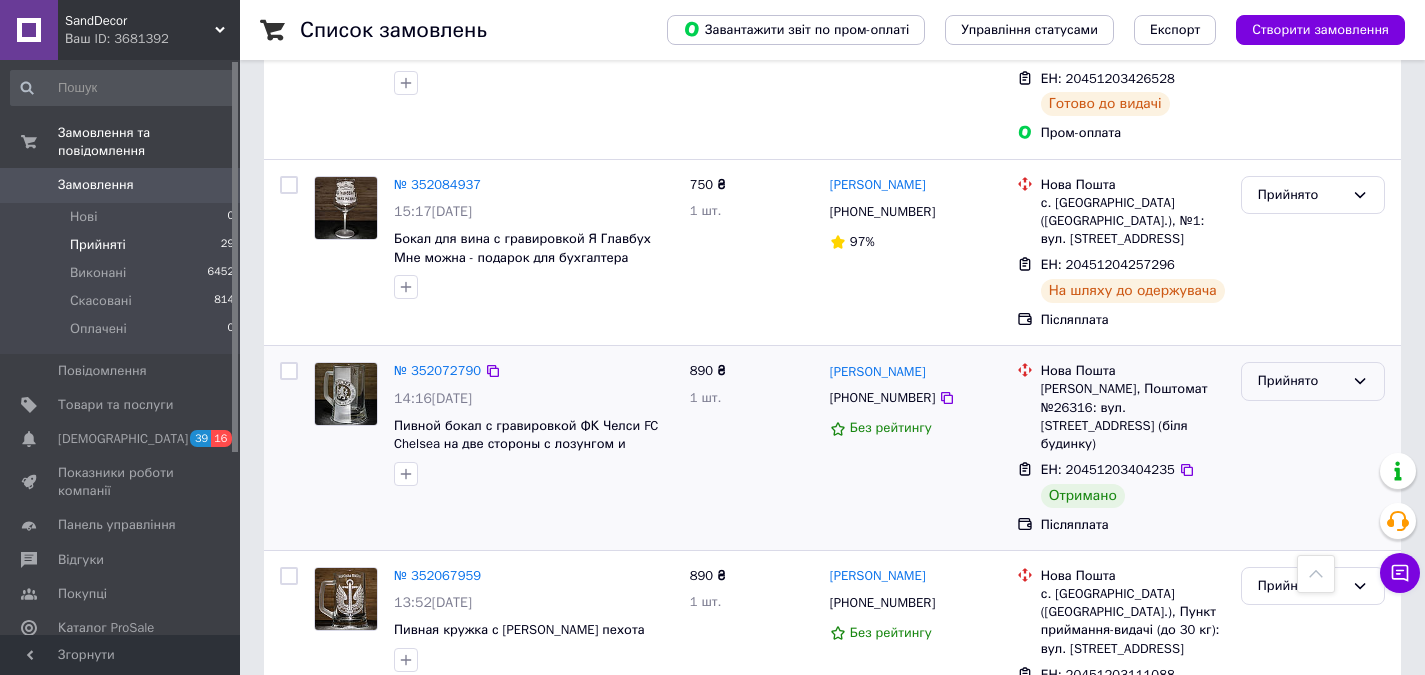 click on "Прийнято" at bounding box center [1301, 381] 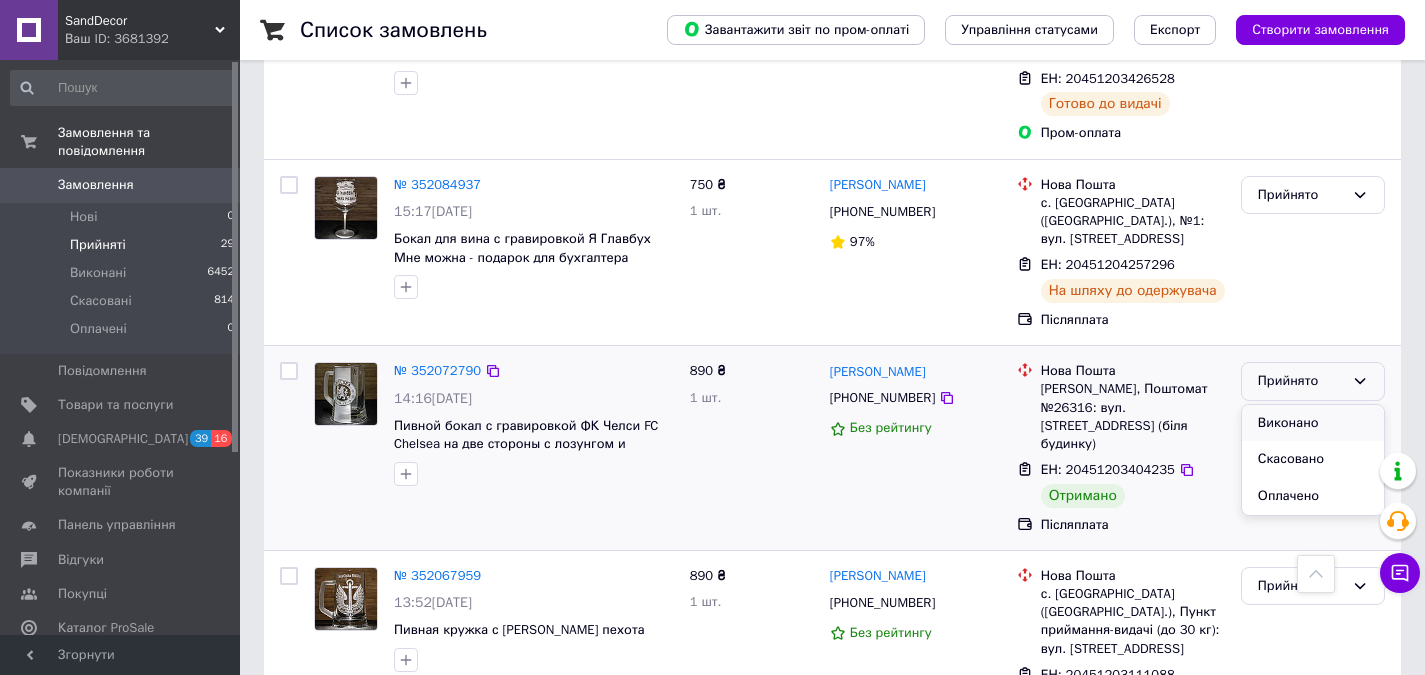 click on "Виконано" at bounding box center (1313, 423) 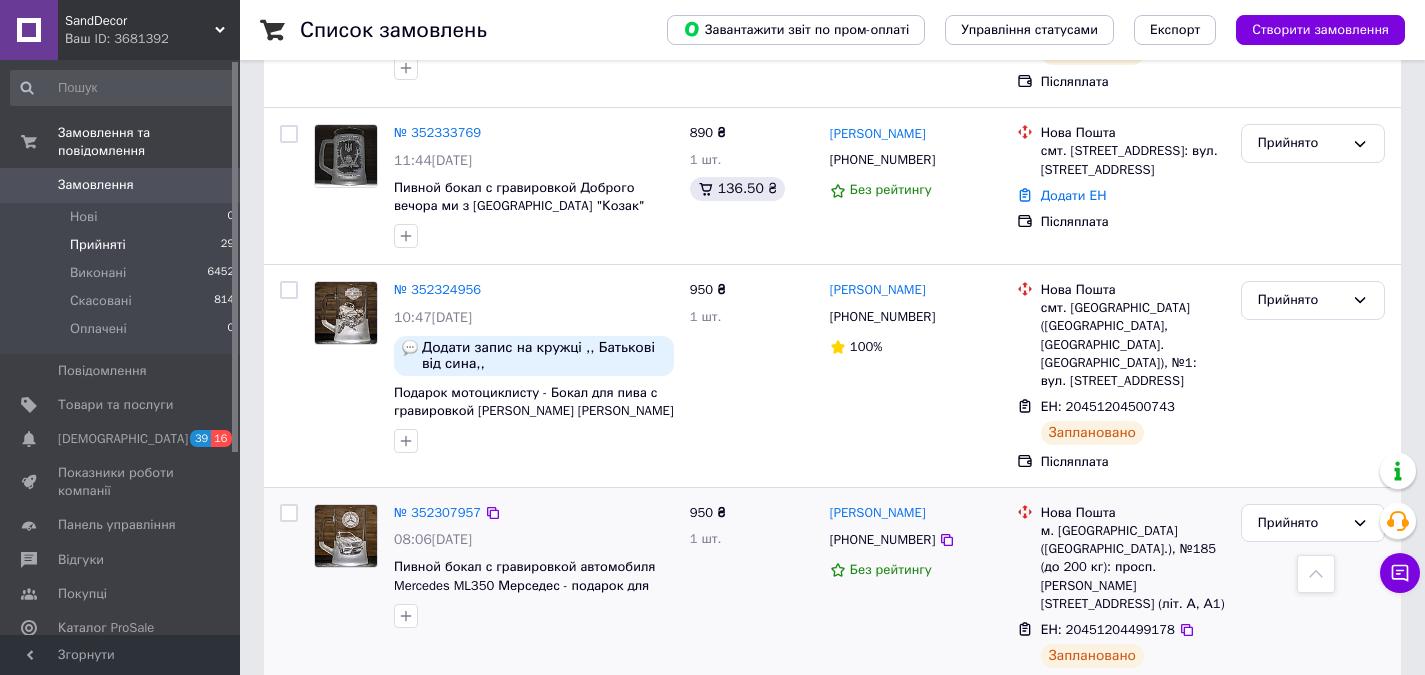 scroll, scrollTop: 777, scrollLeft: 0, axis: vertical 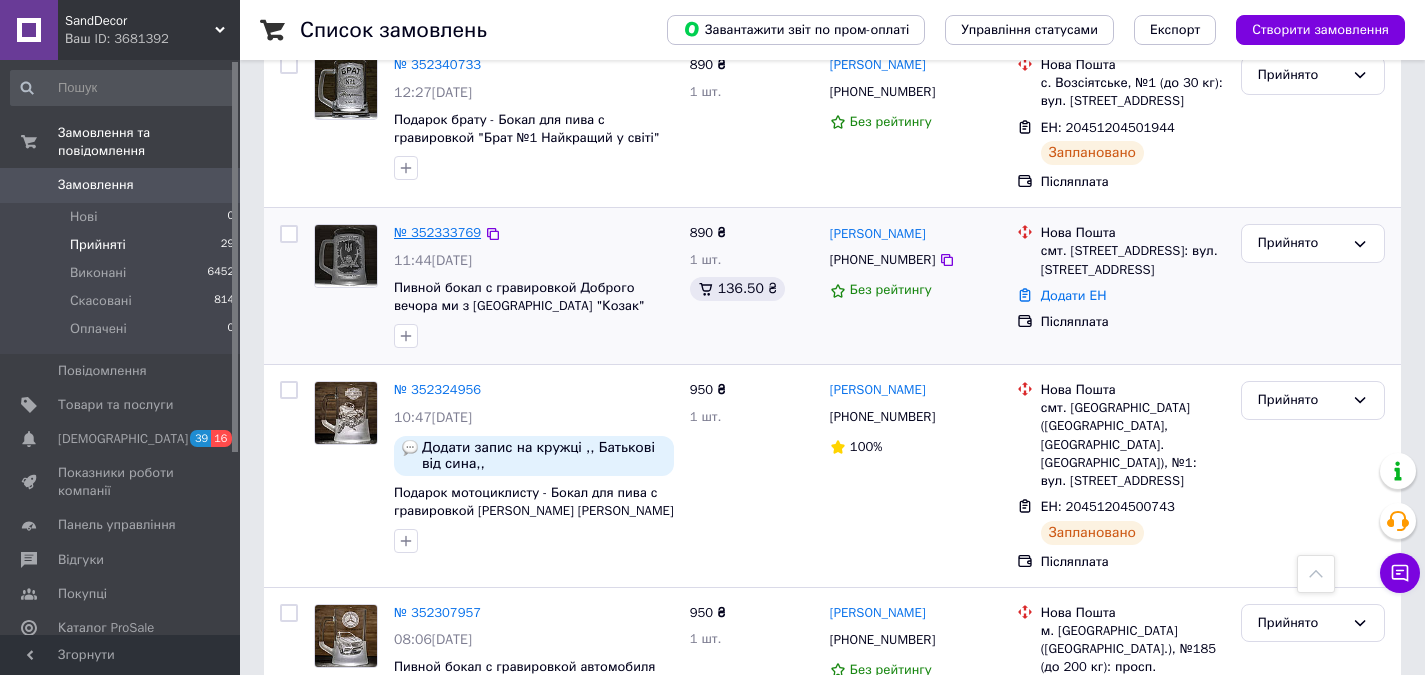 click on "№ 352333769" at bounding box center [437, 232] 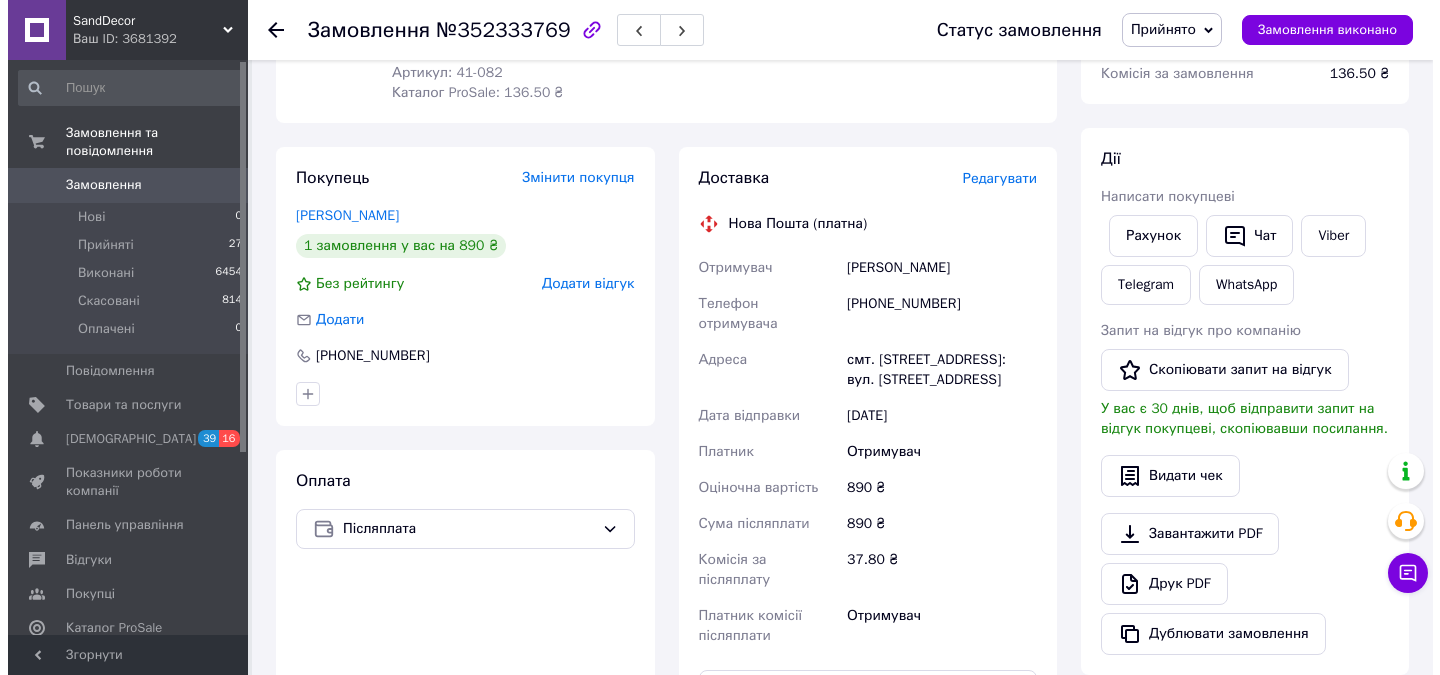 scroll, scrollTop: 259, scrollLeft: 0, axis: vertical 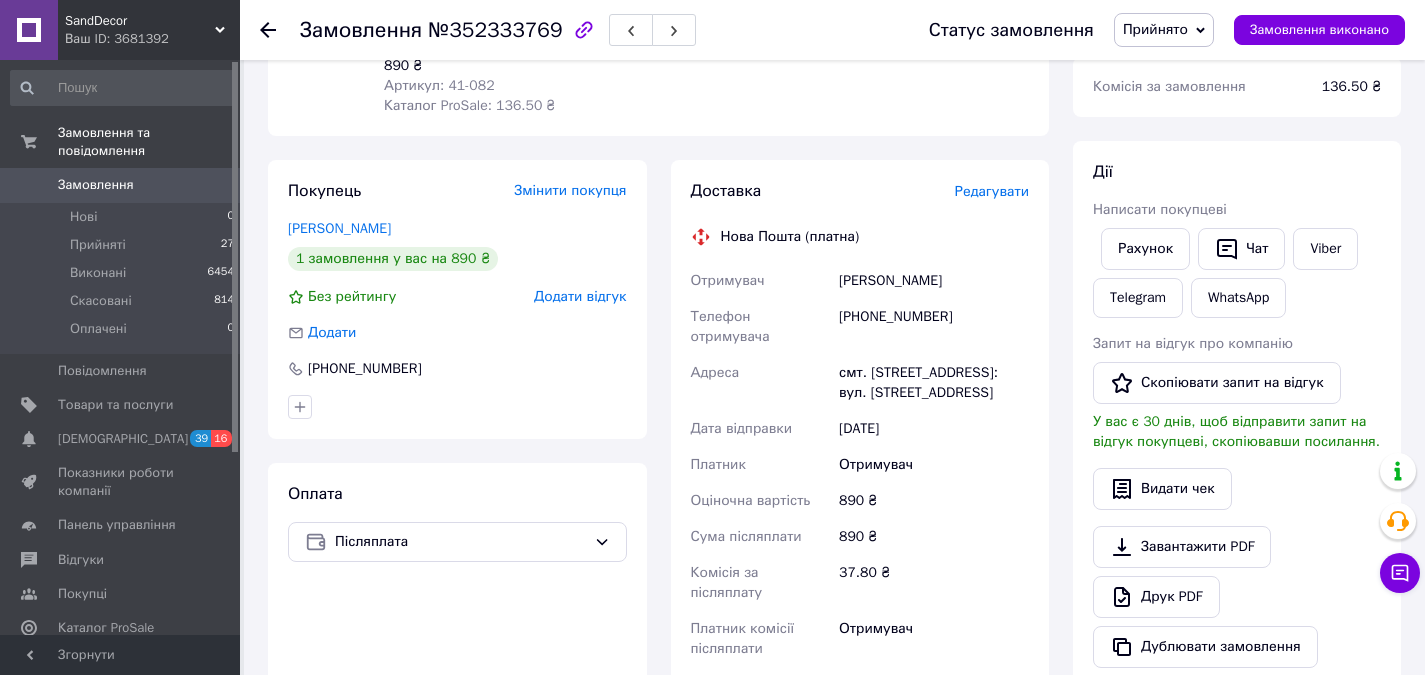 click on "Редагувати" at bounding box center (992, 191) 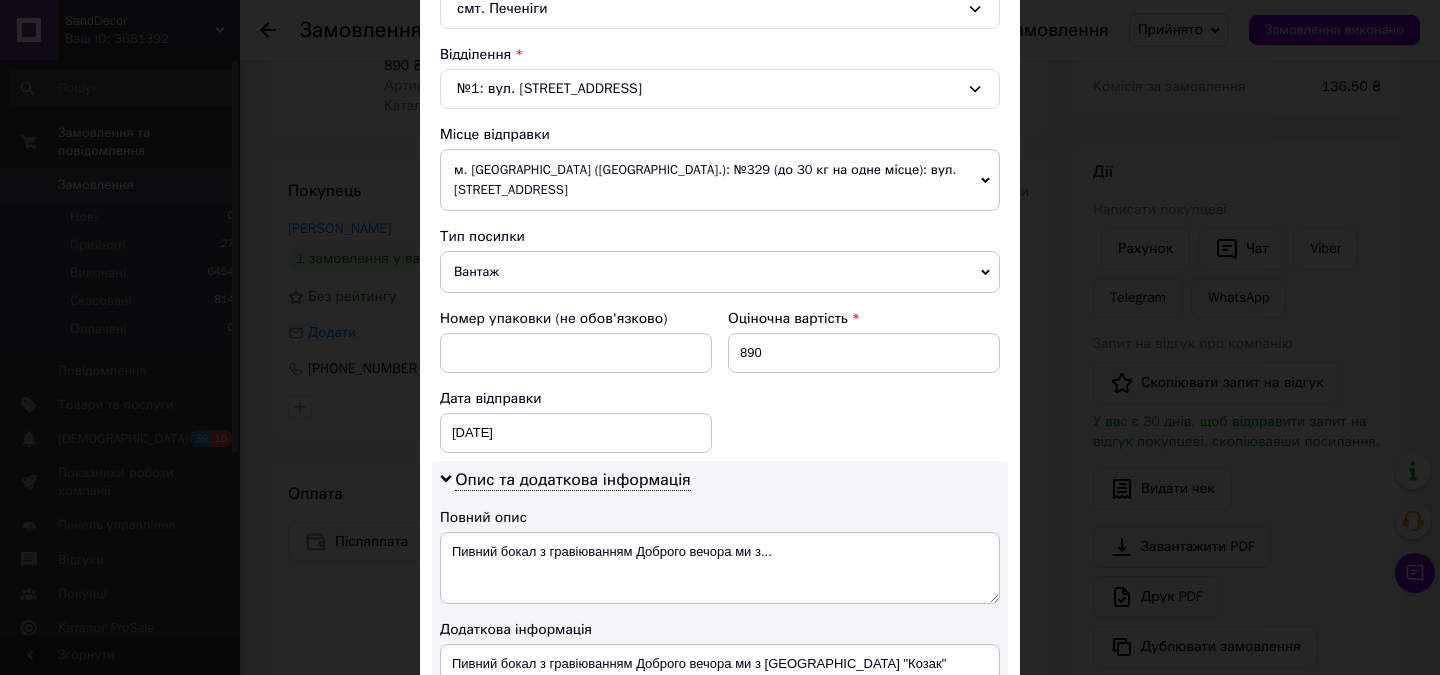 scroll, scrollTop: 600, scrollLeft: 0, axis: vertical 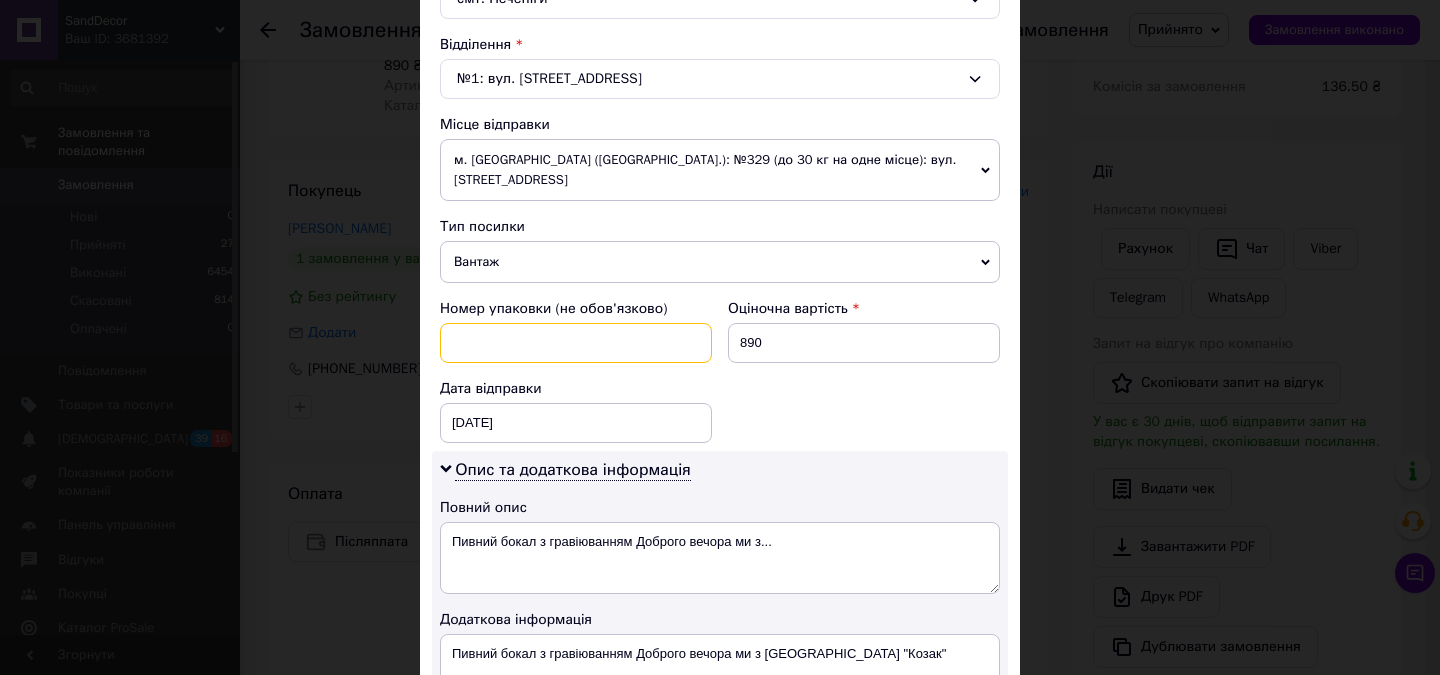 click at bounding box center (576, 343) 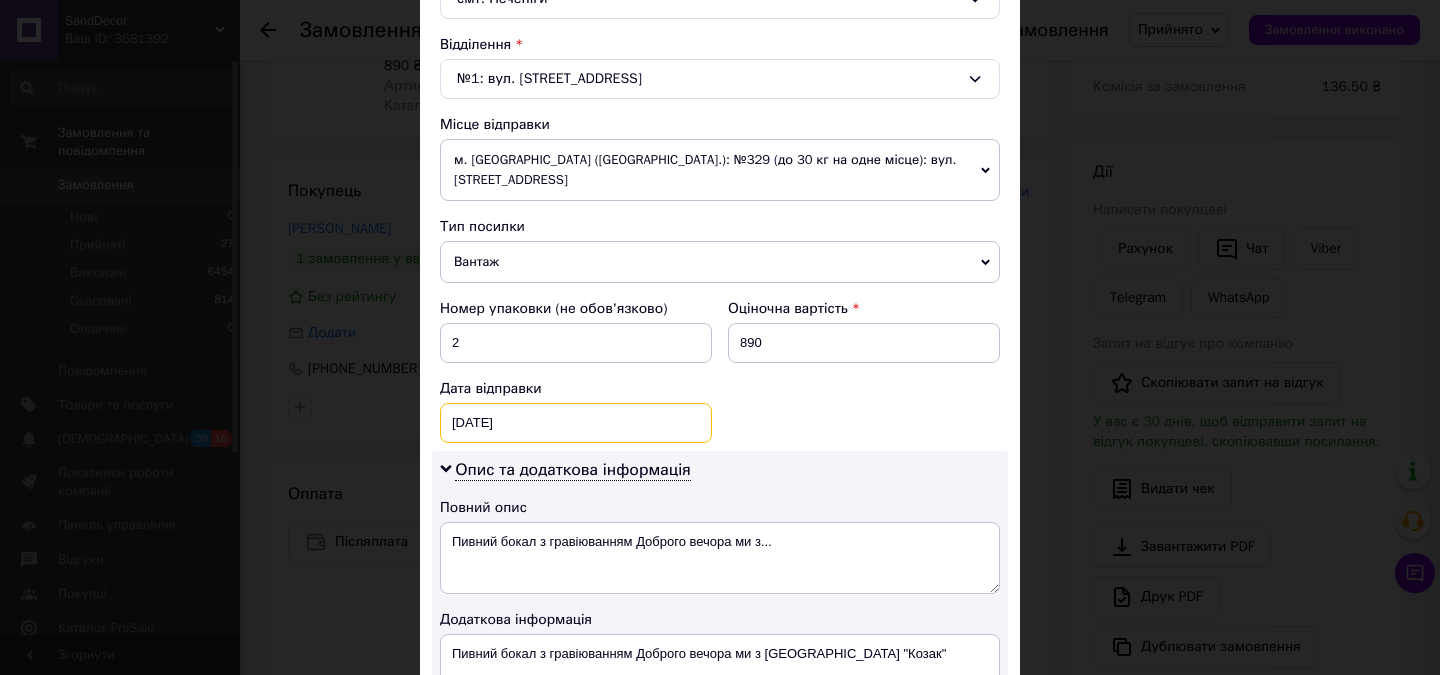 click on "12.07.2025 < 2025 > < Июль > Пн Вт Ср Чт Пт Сб Вс 30 1 2 3 4 5 6 7 8 9 10 11 12 13 14 15 16 17 18 19 20 21 22 23 24 25 26 27 28 29 30 31 1 2 3 4 5 6 7 8 9 10" at bounding box center [576, 423] 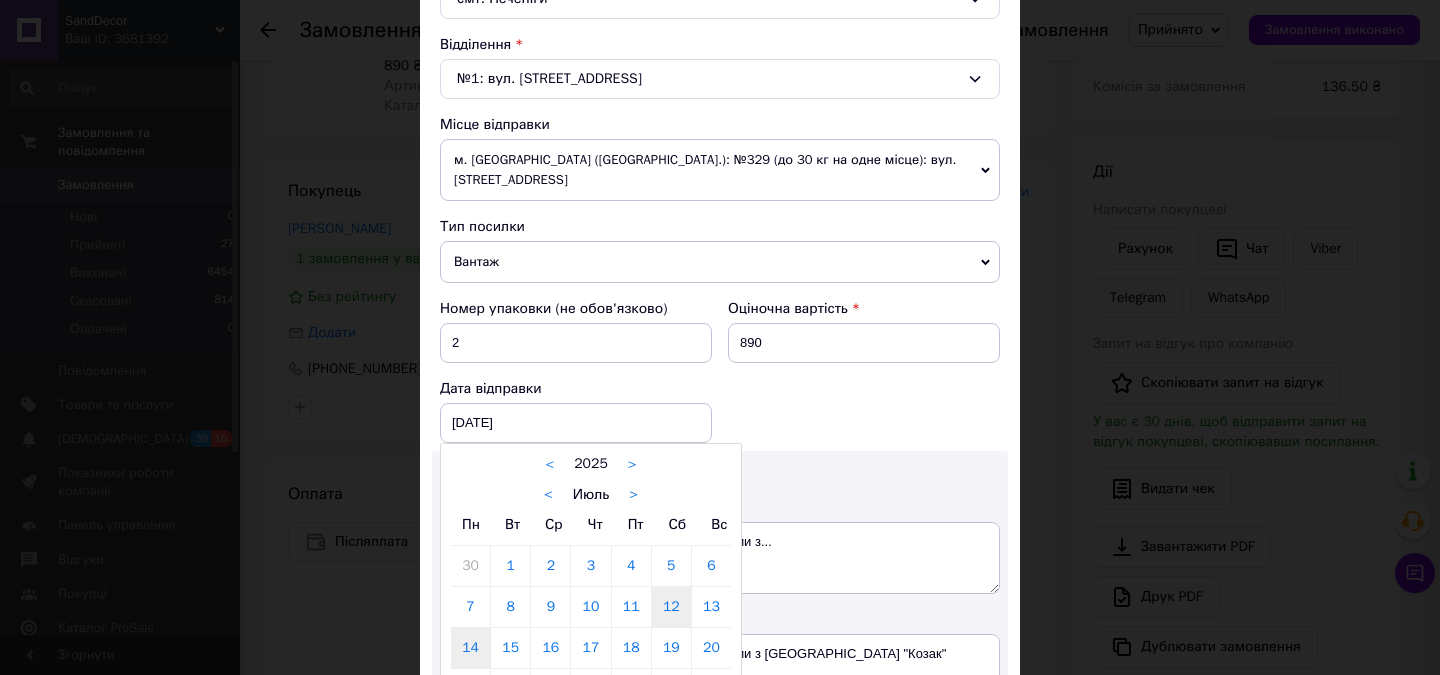 click on "14" at bounding box center [470, 648] 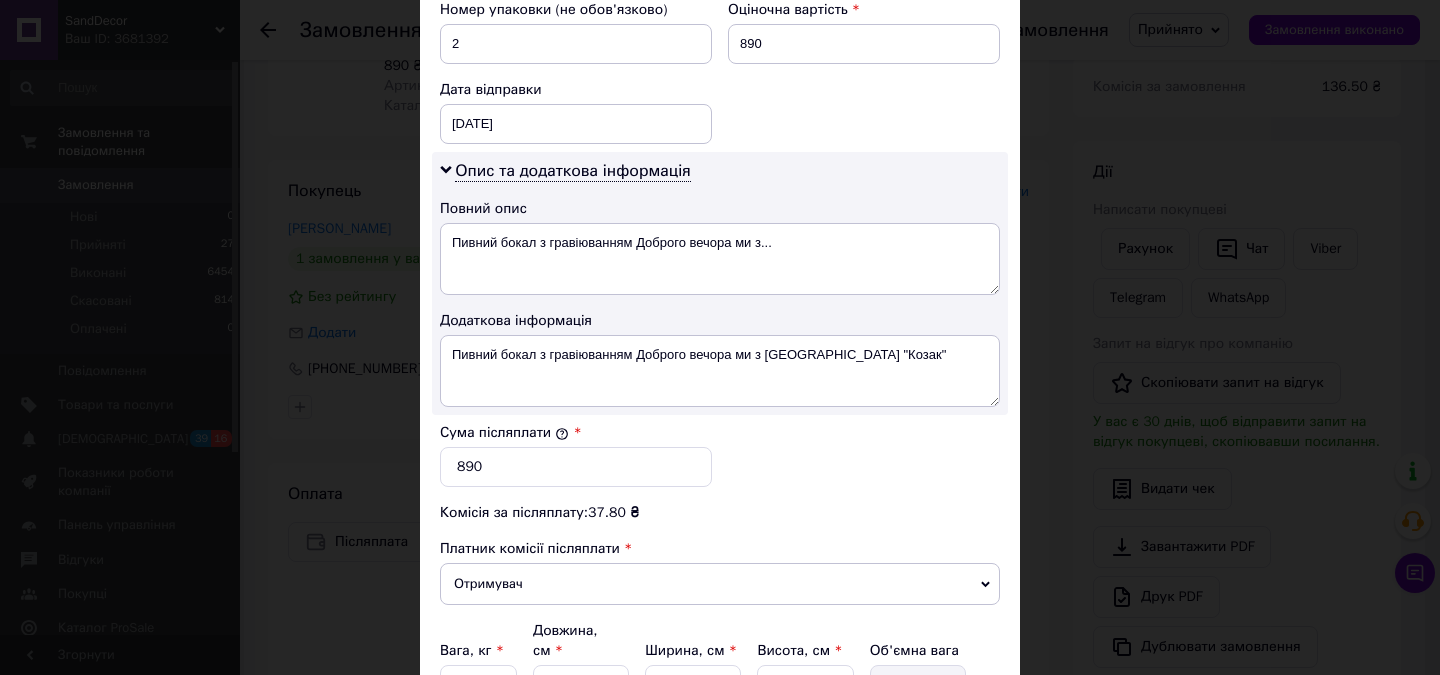 scroll, scrollTop: 900, scrollLeft: 0, axis: vertical 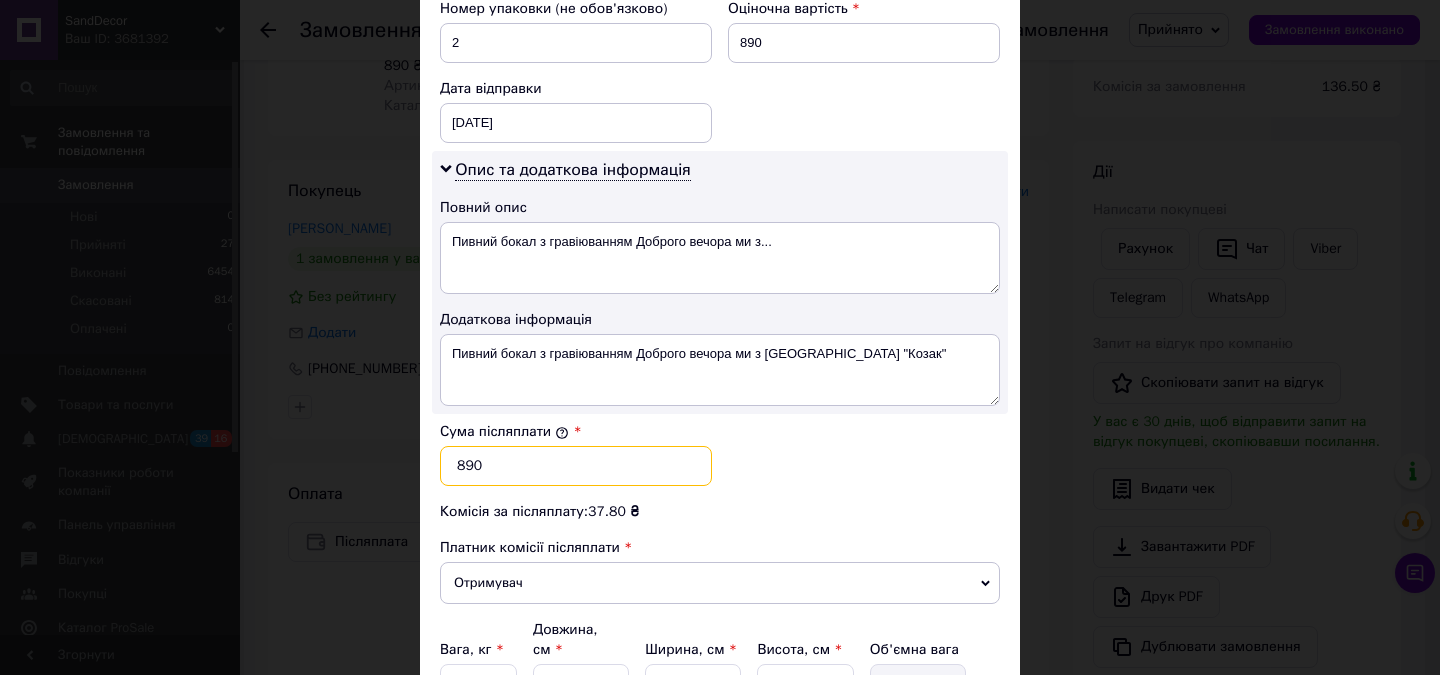 click on "890" at bounding box center (576, 466) 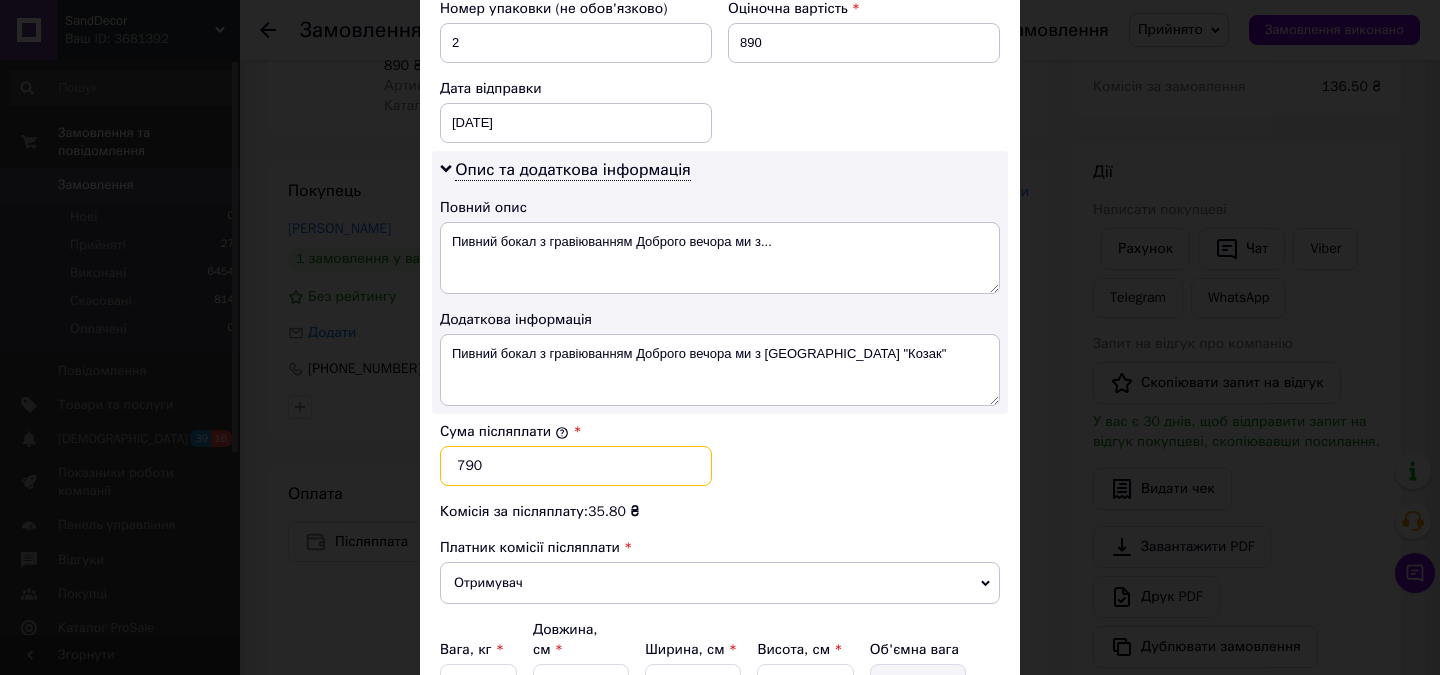 type on "790" 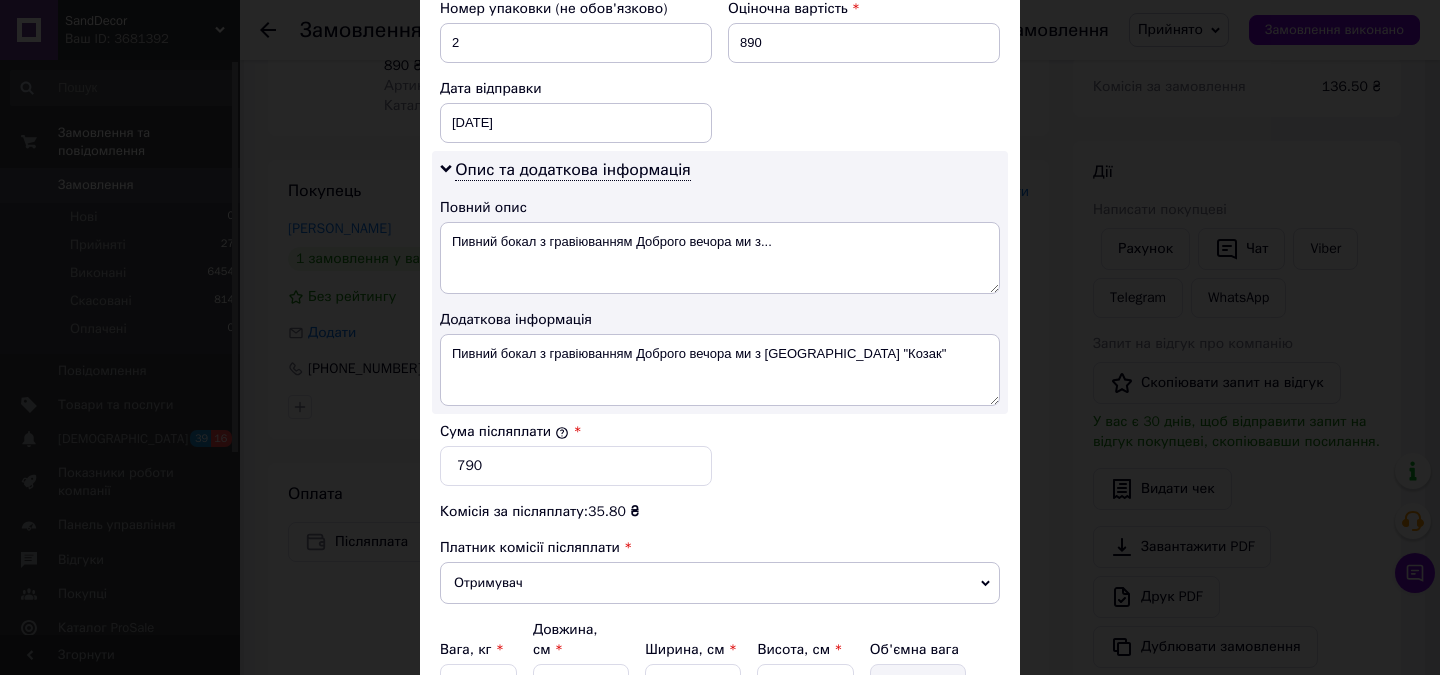 click on "Сума післяплати     * 790" at bounding box center (720, 454) 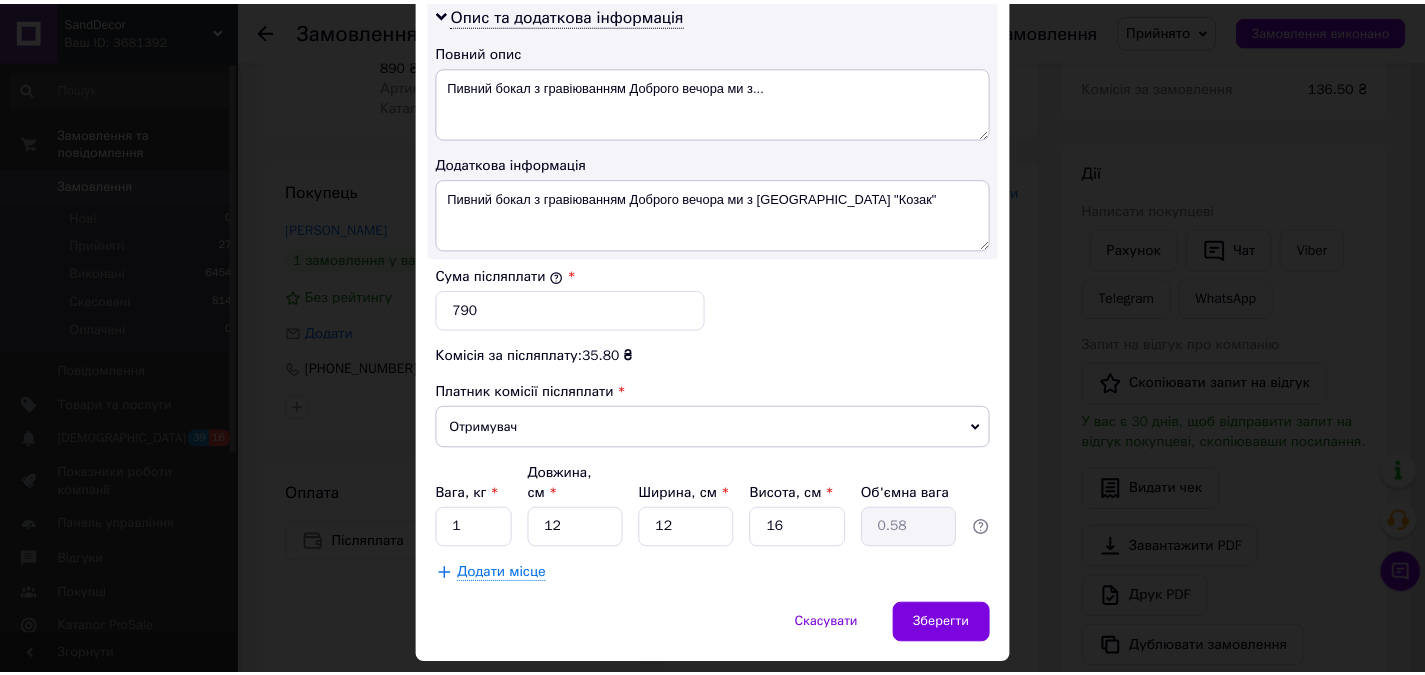 scroll, scrollTop: 1075, scrollLeft: 0, axis: vertical 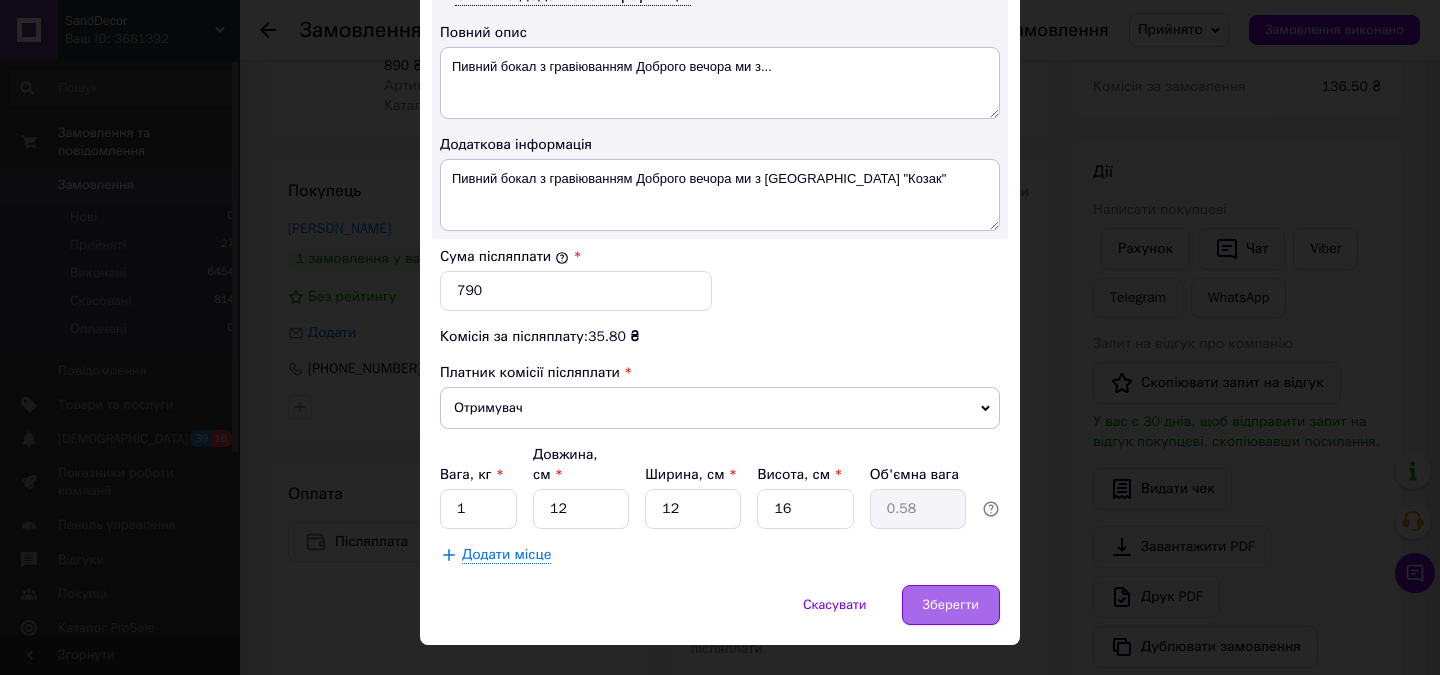 click on "Зберегти" at bounding box center [951, 605] 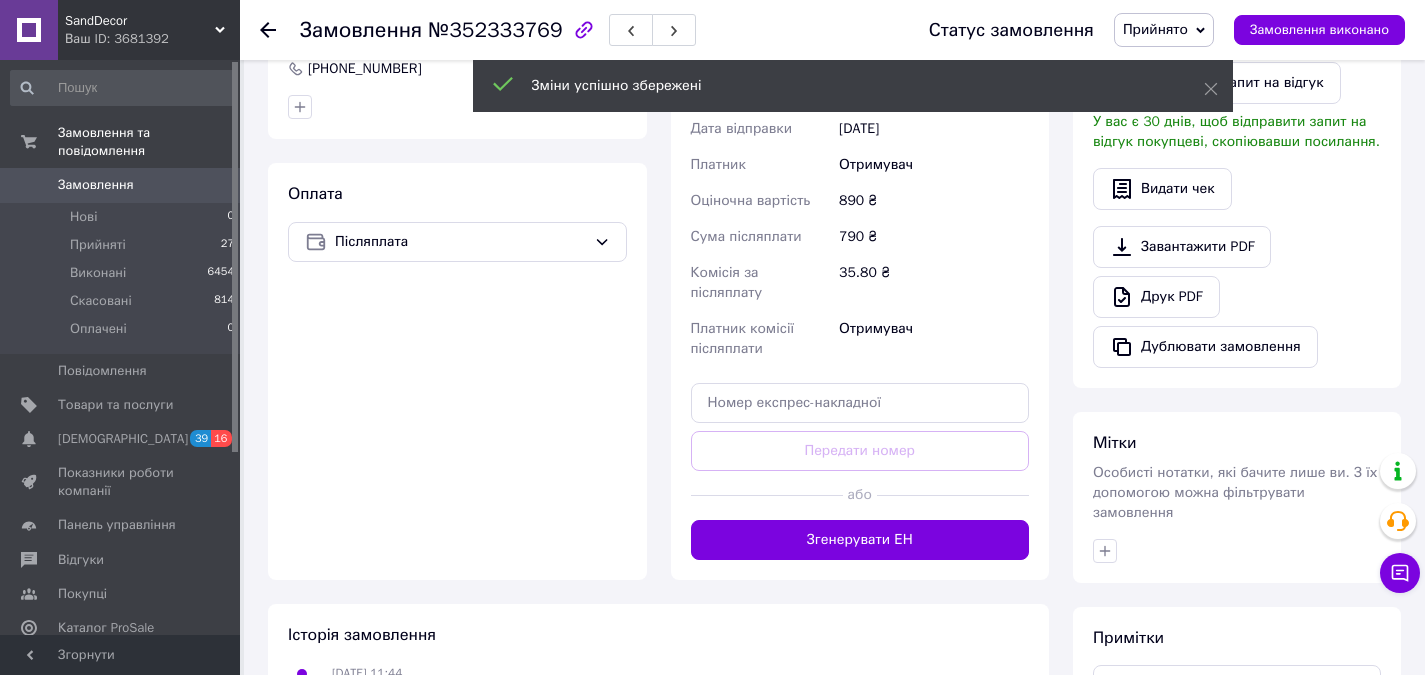 scroll, scrollTop: 559, scrollLeft: 0, axis: vertical 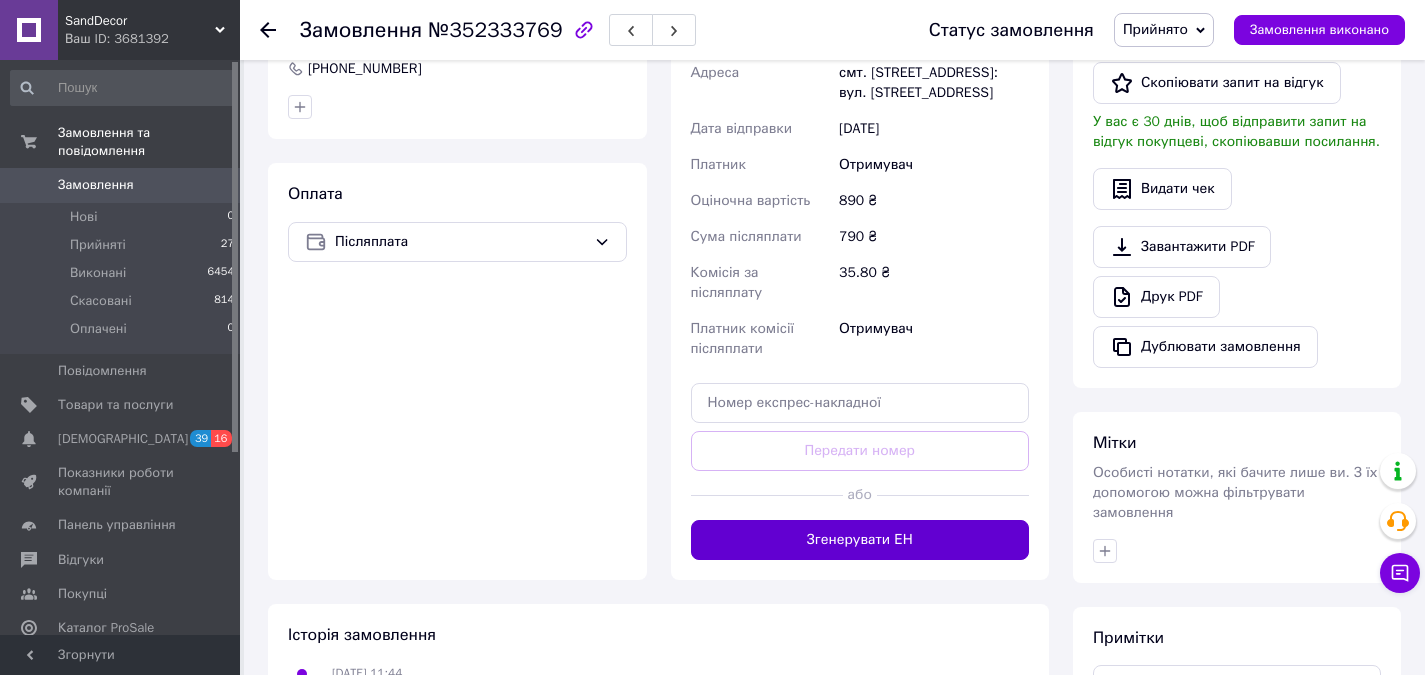 click on "Згенерувати ЕН" at bounding box center (860, 540) 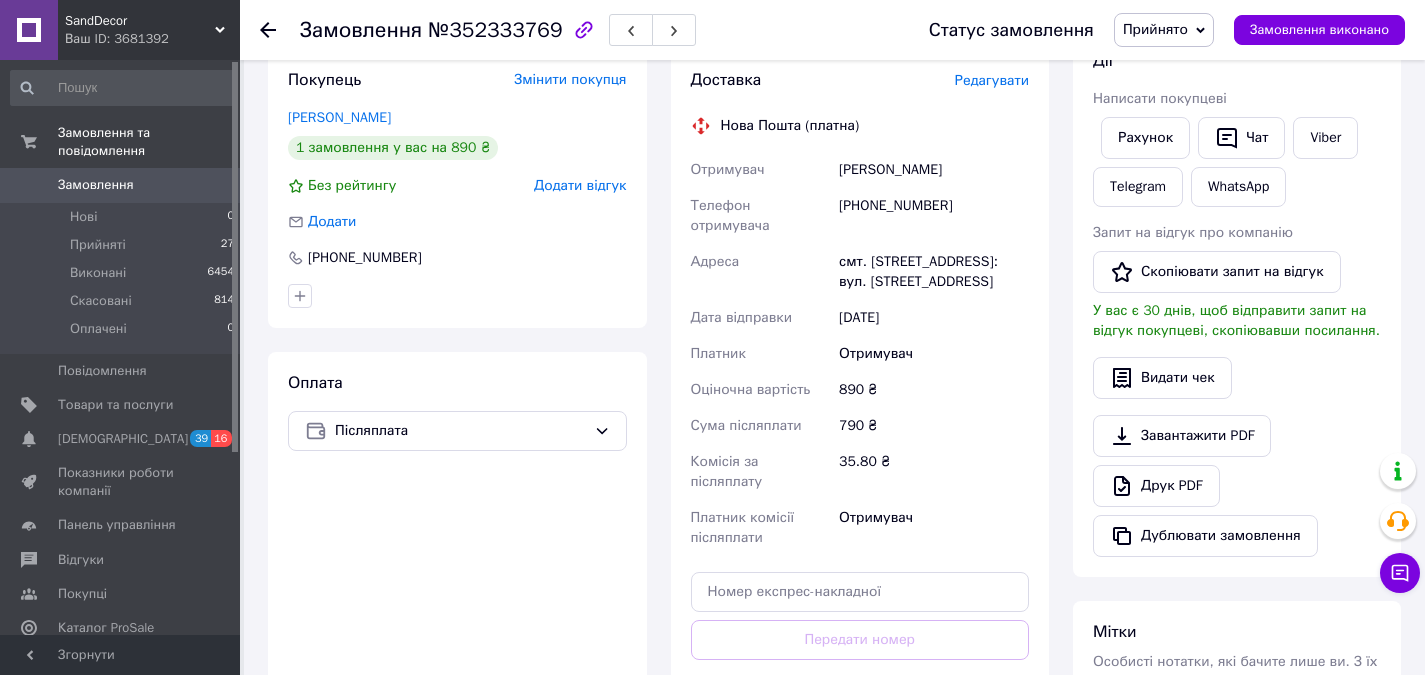 scroll, scrollTop: 359, scrollLeft: 0, axis: vertical 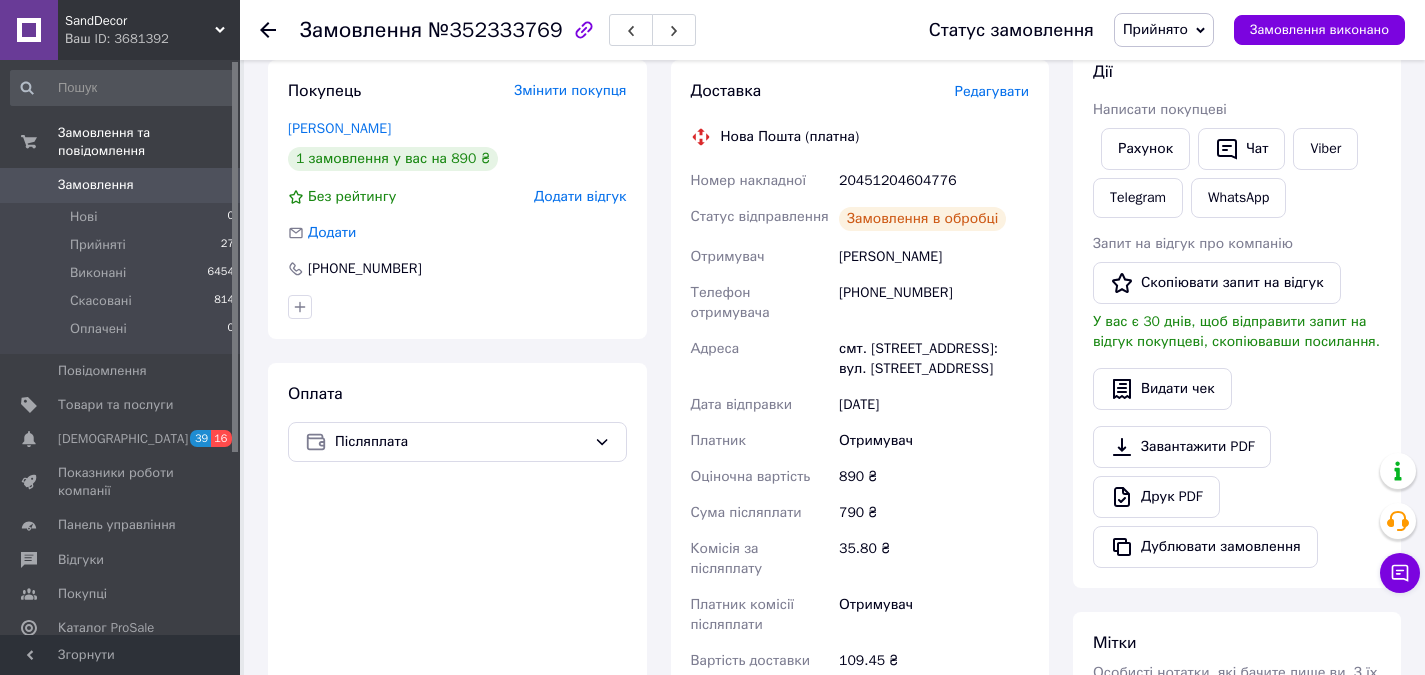click on "20451204604776" at bounding box center (934, 181) 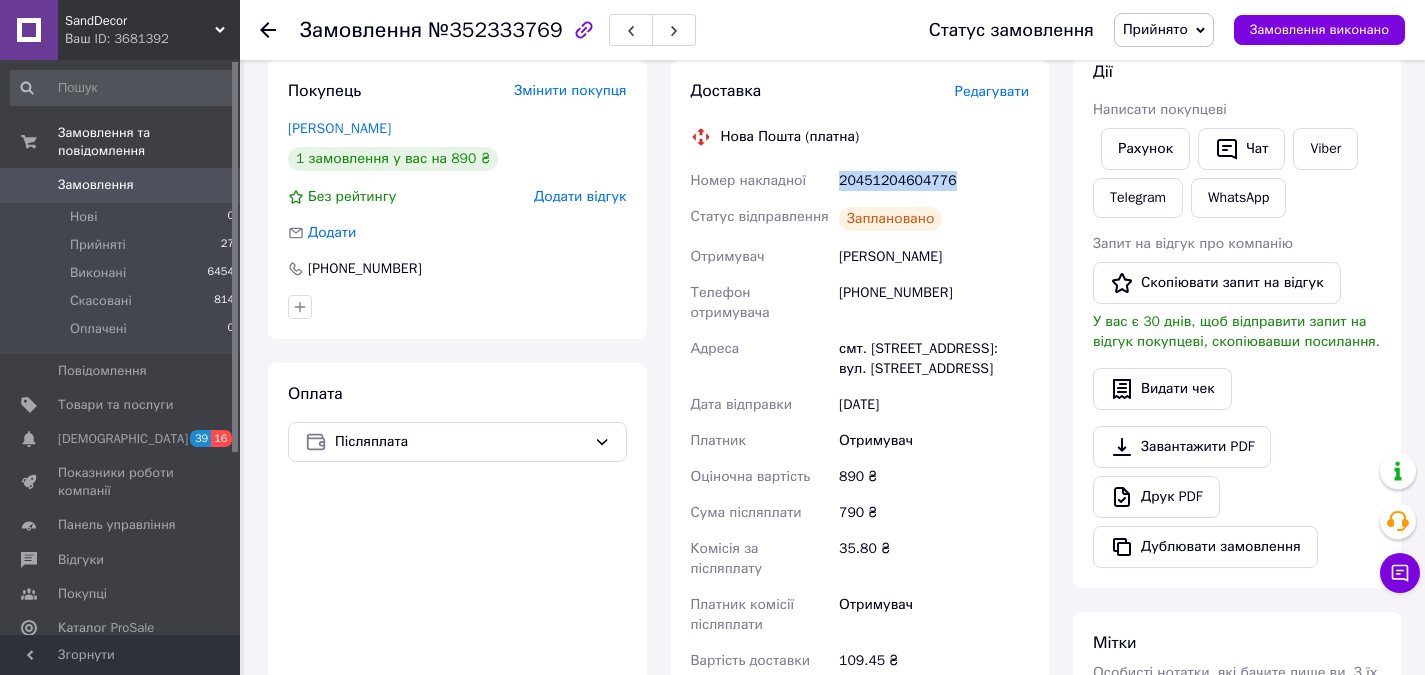 click on "20451204604776" at bounding box center [934, 181] 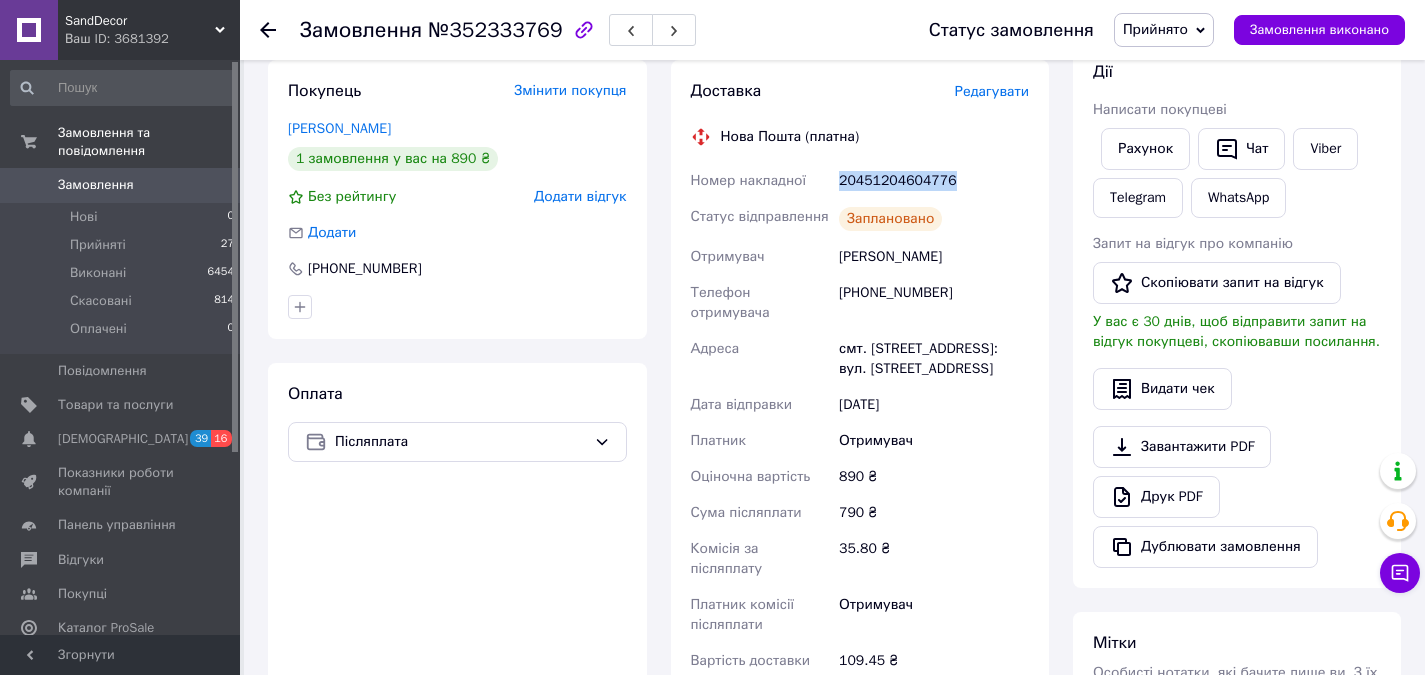 copy on "20451204604776" 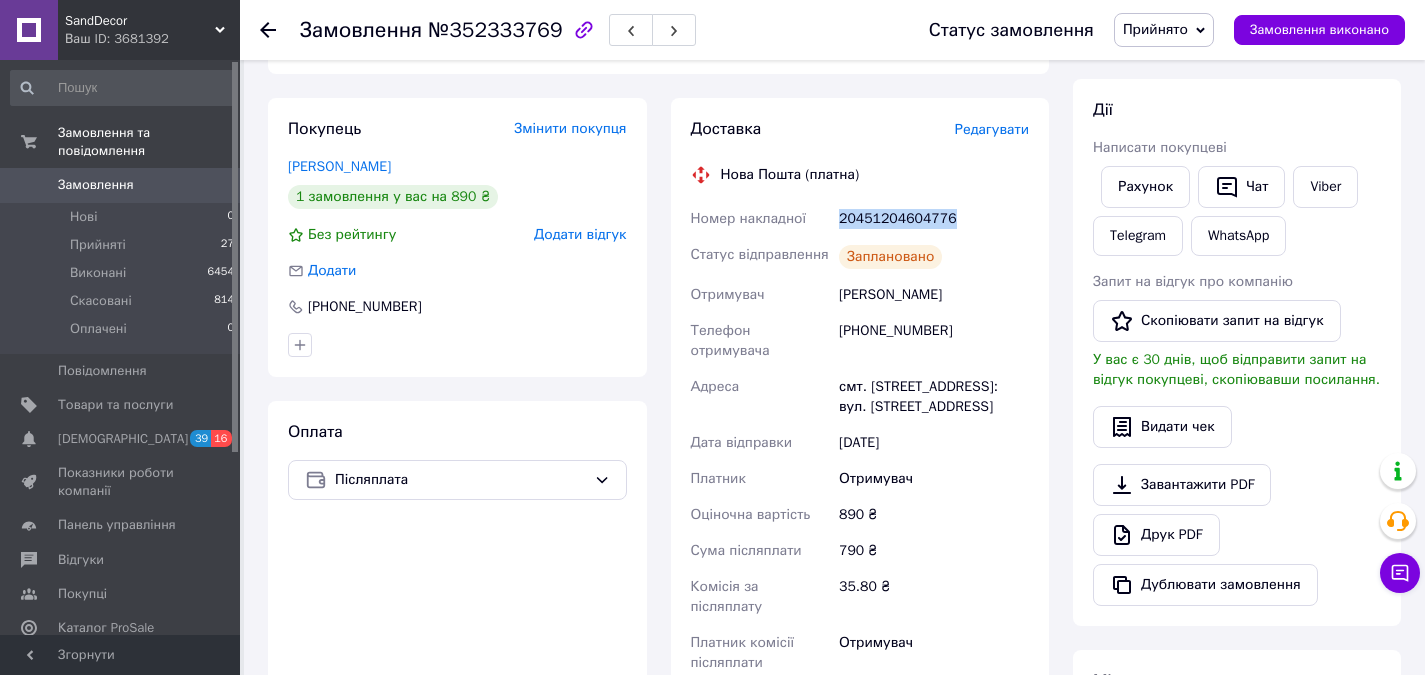scroll, scrollTop: 359, scrollLeft: 0, axis: vertical 